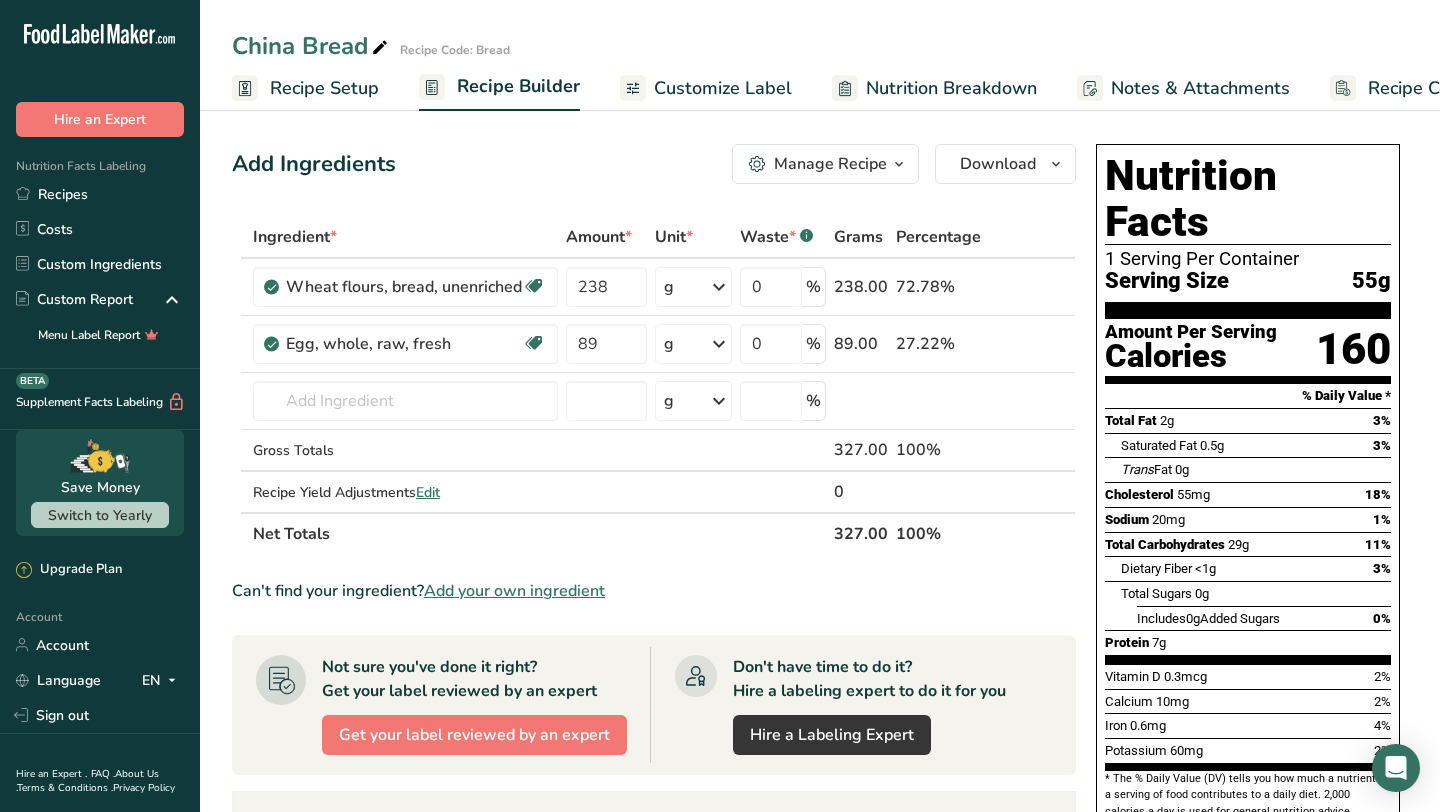 scroll, scrollTop: 0, scrollLeft: 0, axis: both 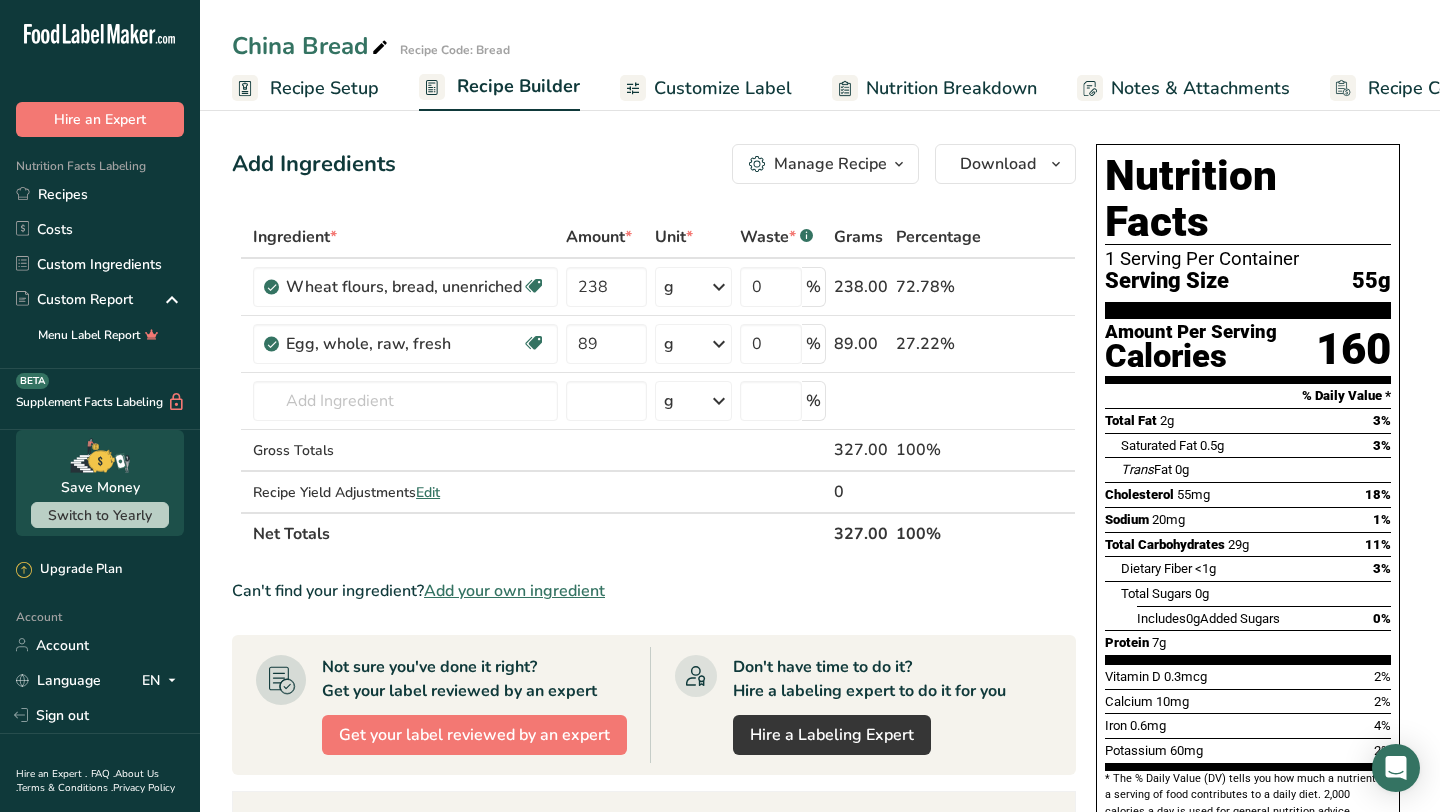 click on "Recipe Setup" at bounding box center [324, 88] 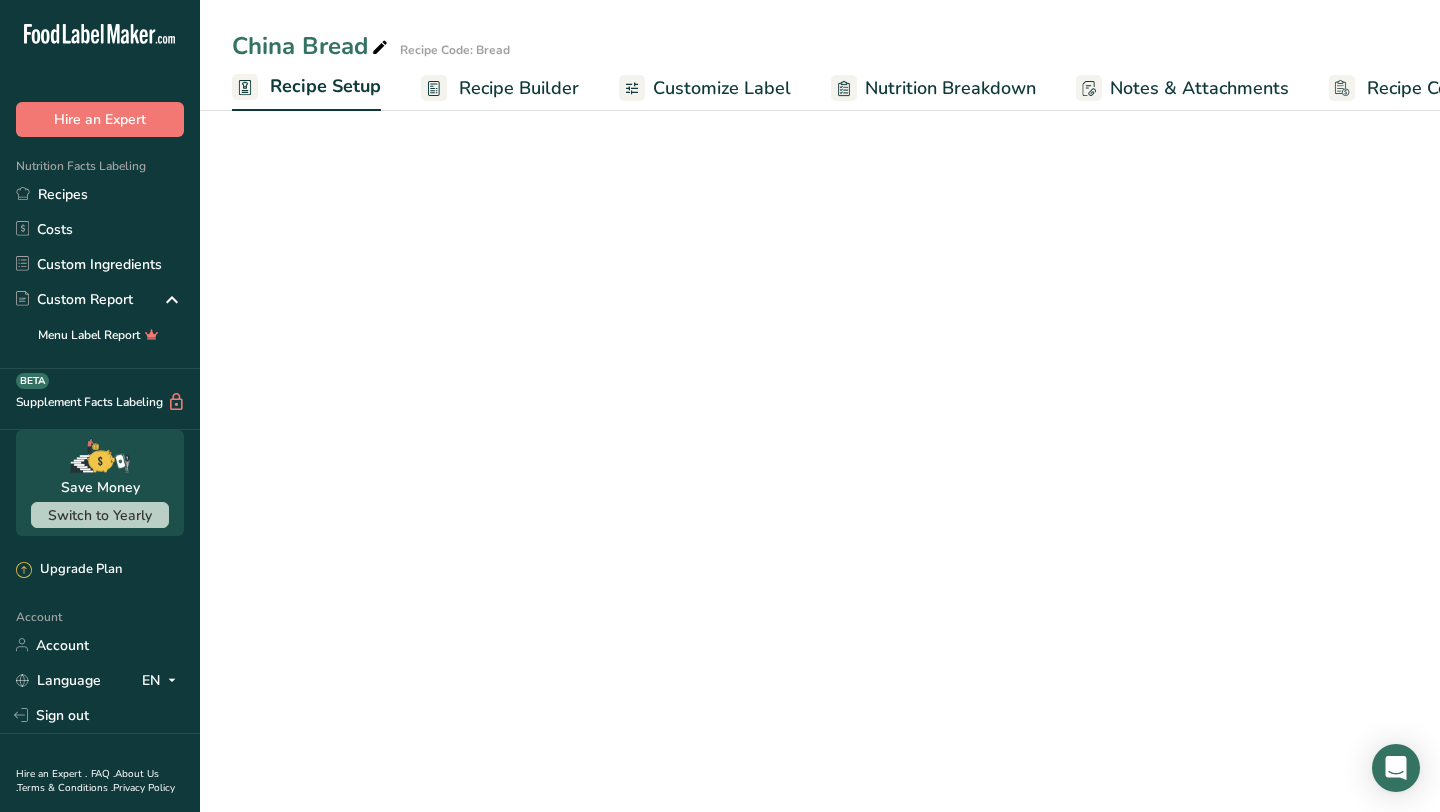 scroll, scrollTop: 0, scrollLeft: 7, axis: horizontal 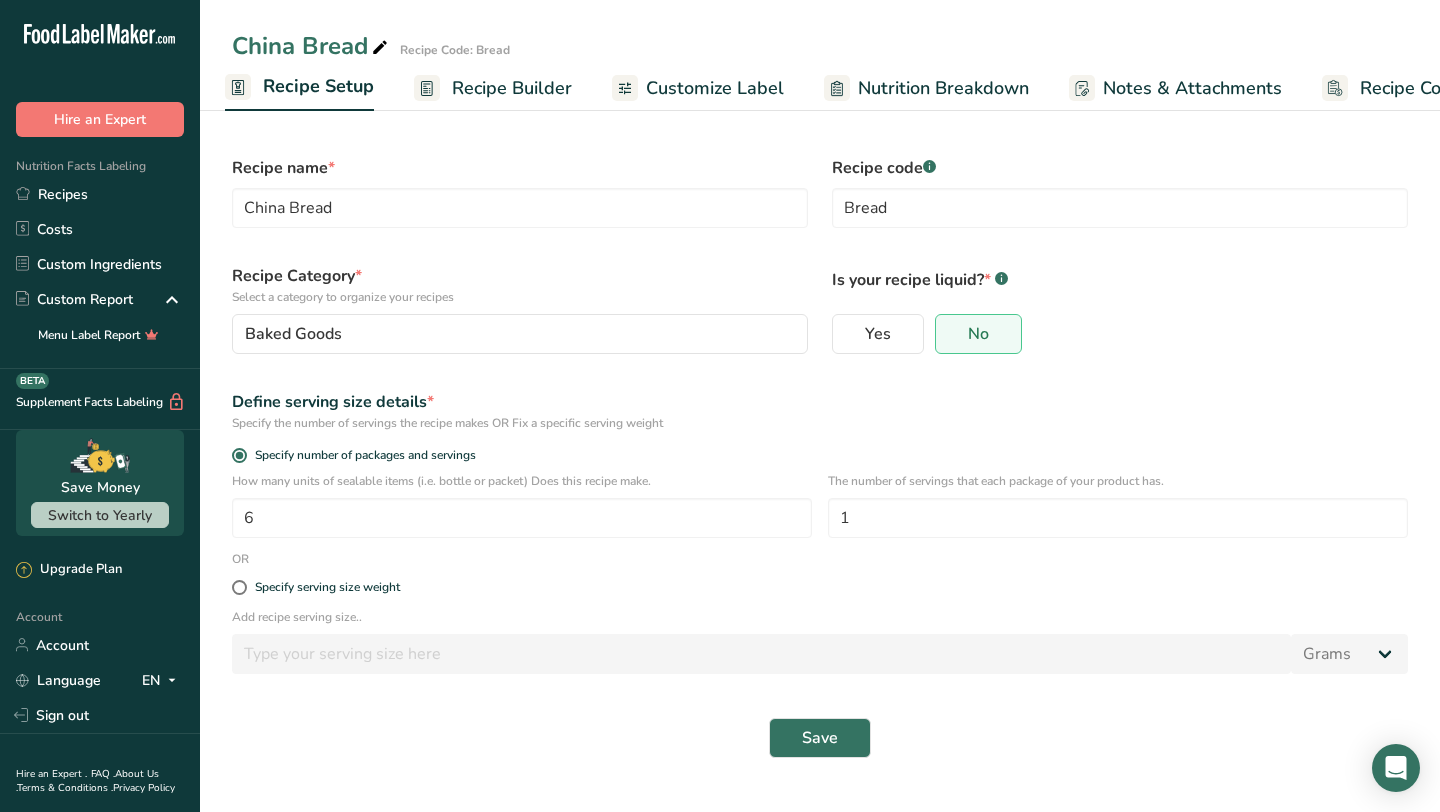click on "Recipe Builder" at bounding box center (512, 88) 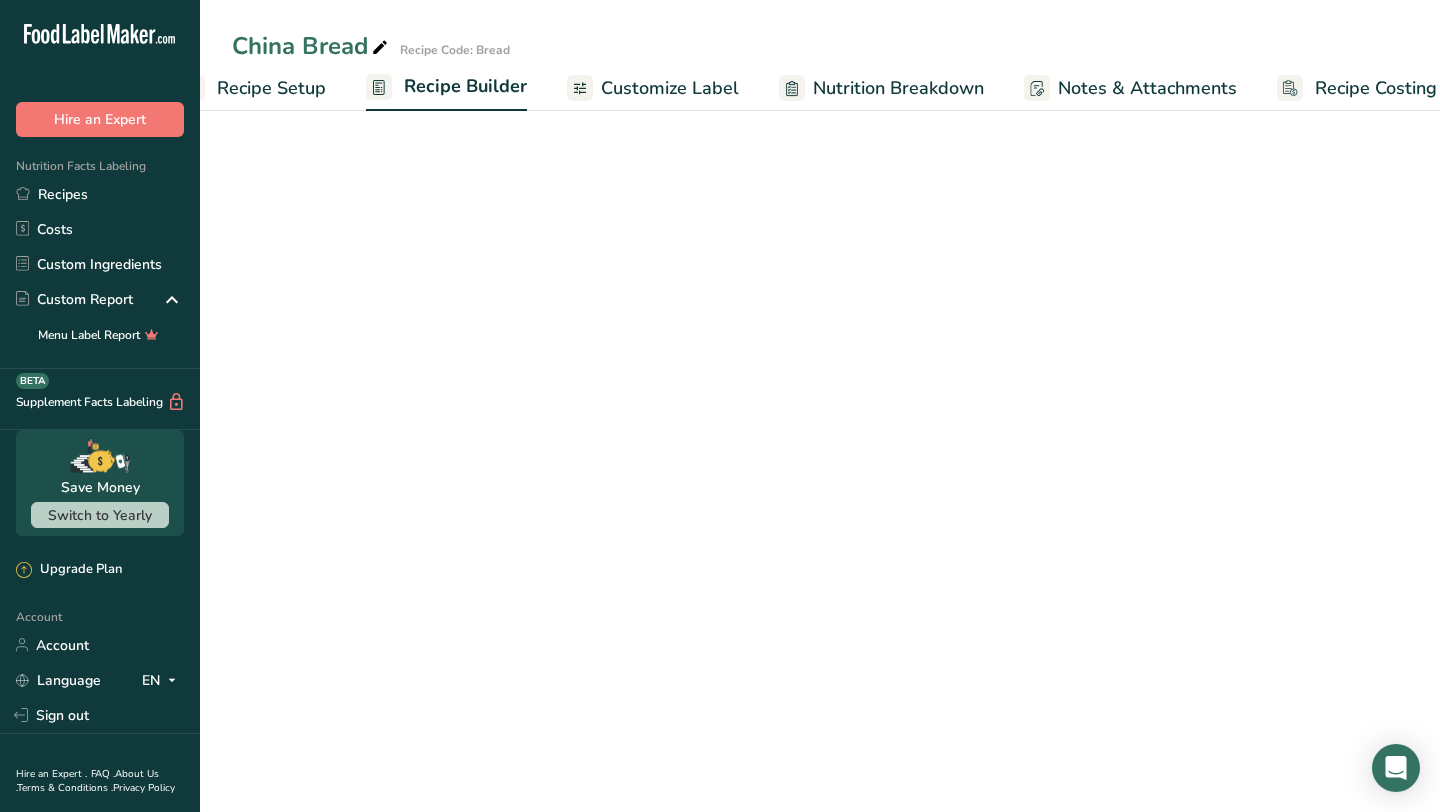 scroll, scrollTop: 0, scrollLeft: 81, axis: horizontal 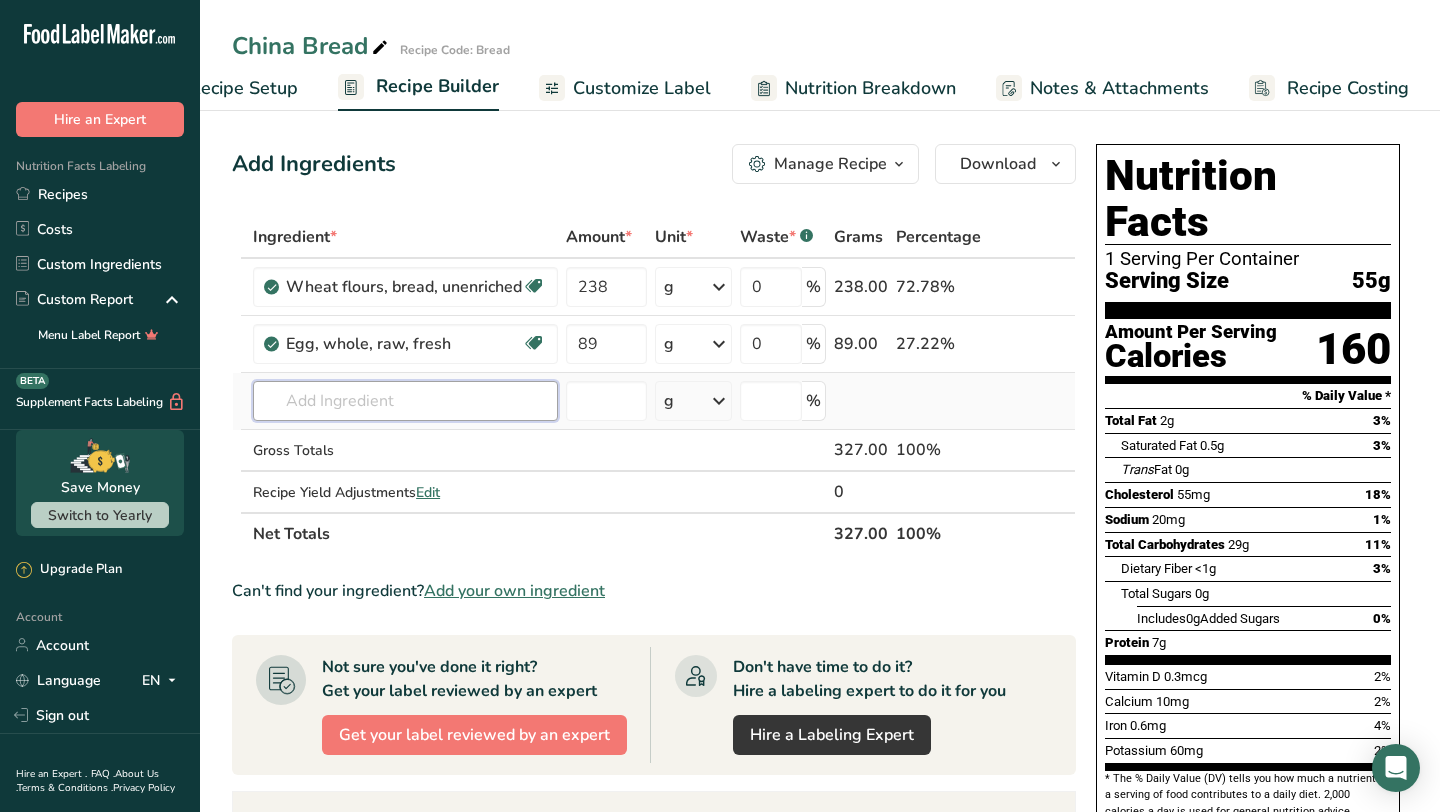 click at bounding box center (405, 401) 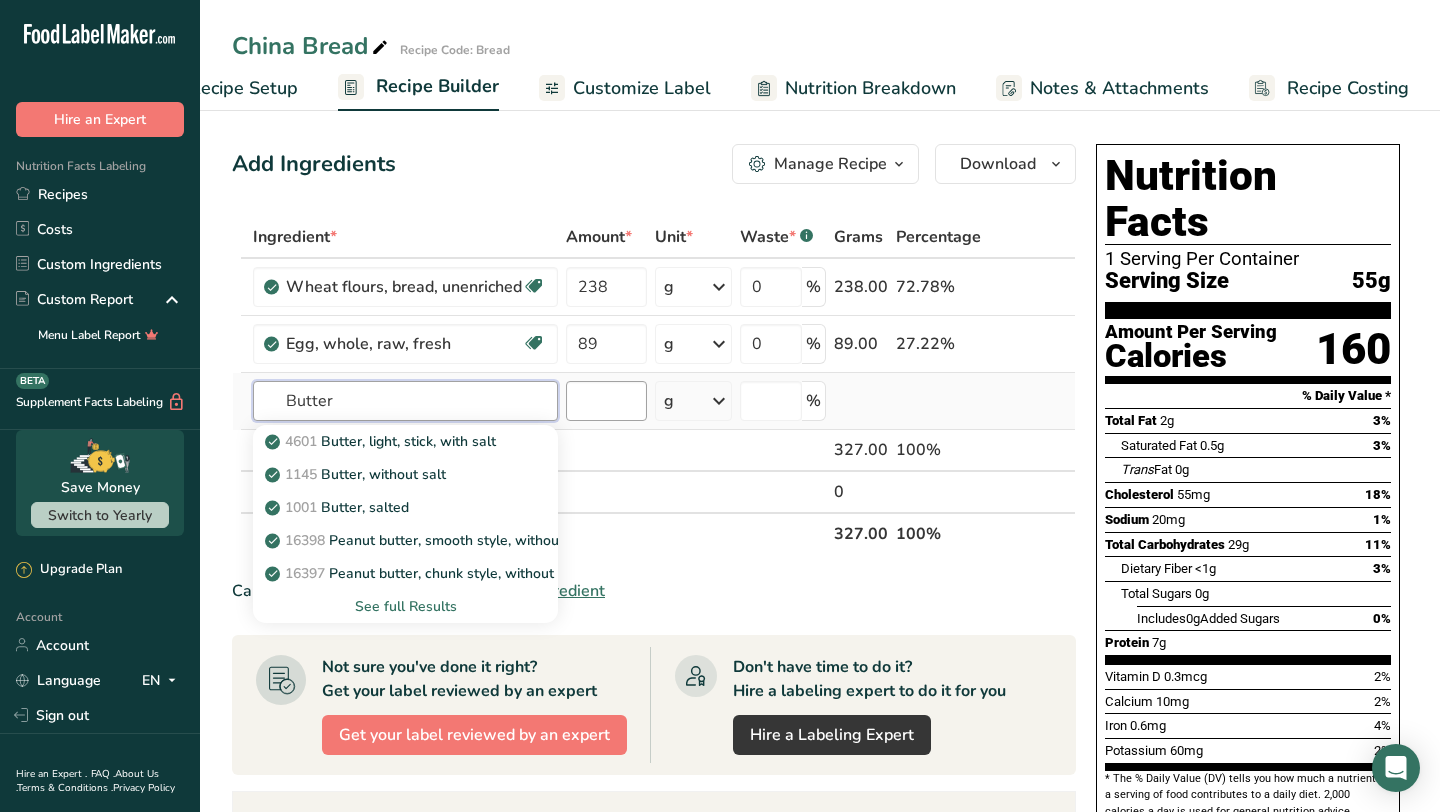 type on "Butter" 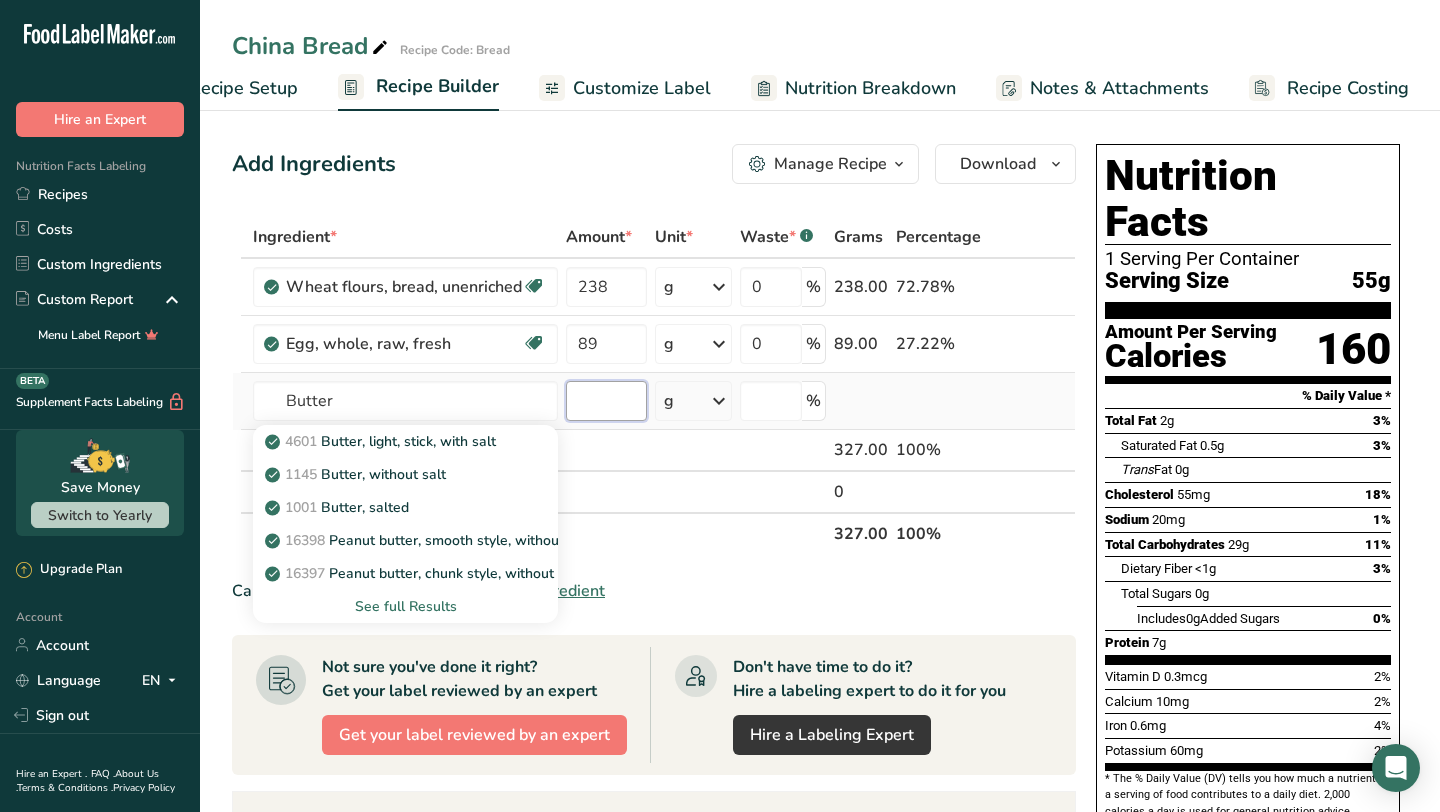 type 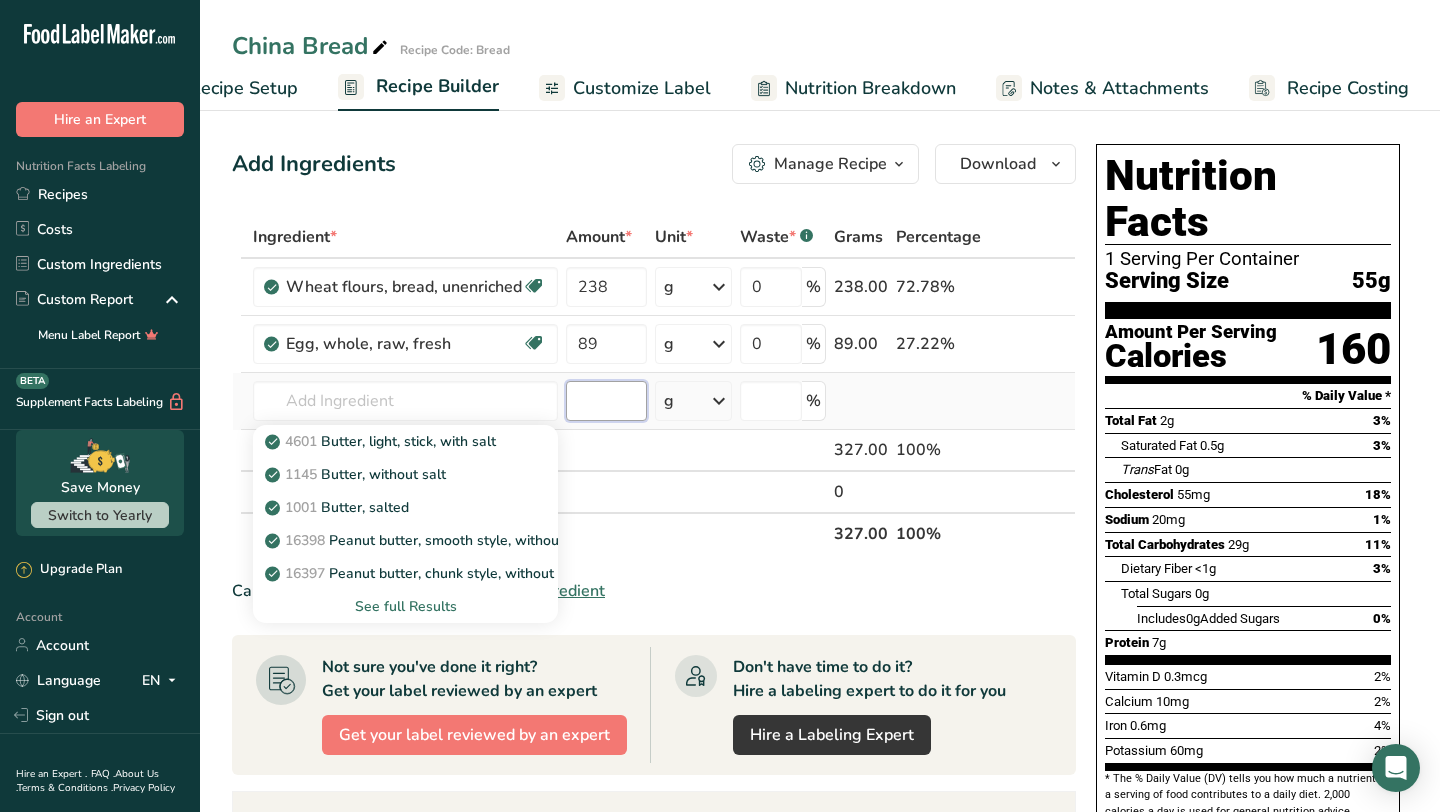 click at bounding box center [606, 401] 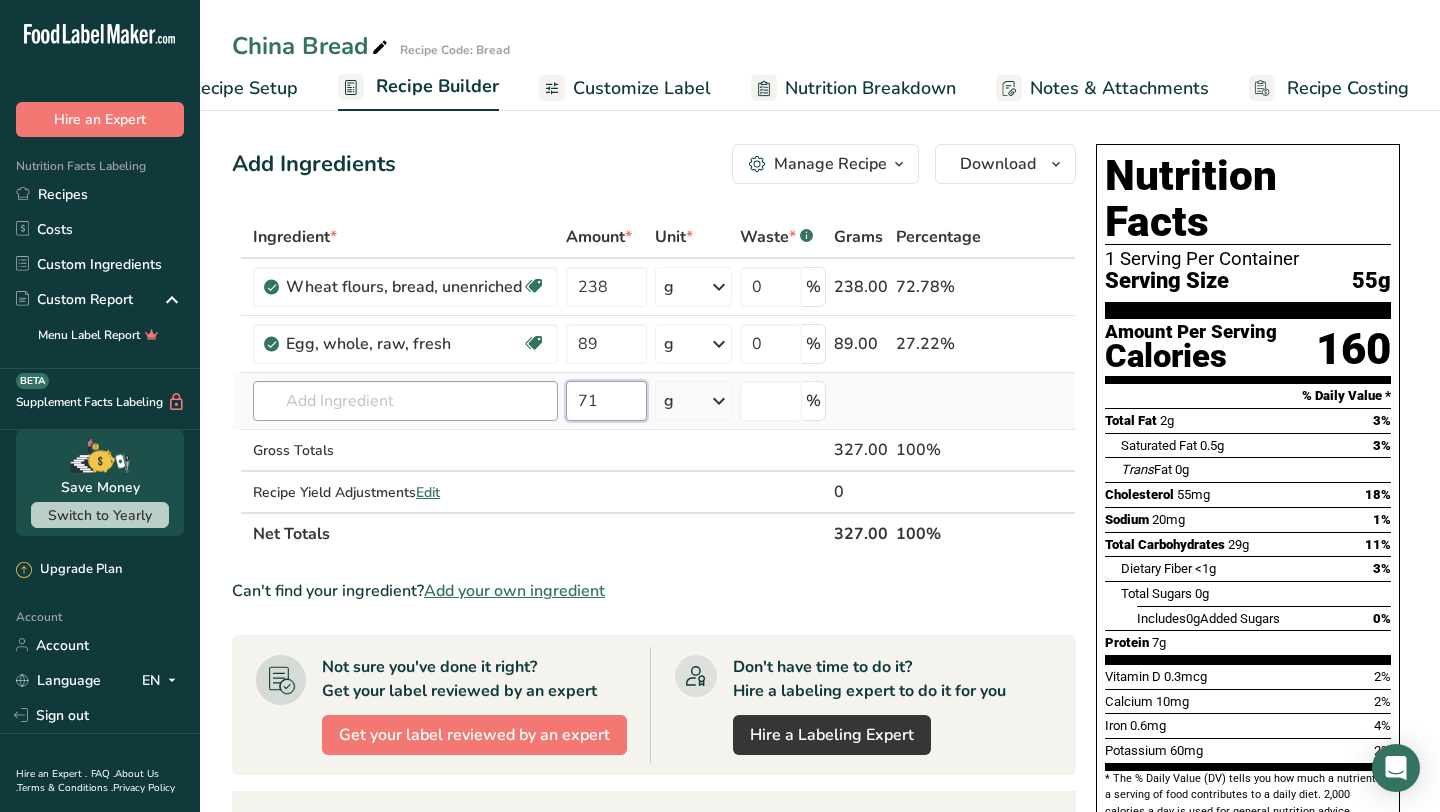 type on "71" 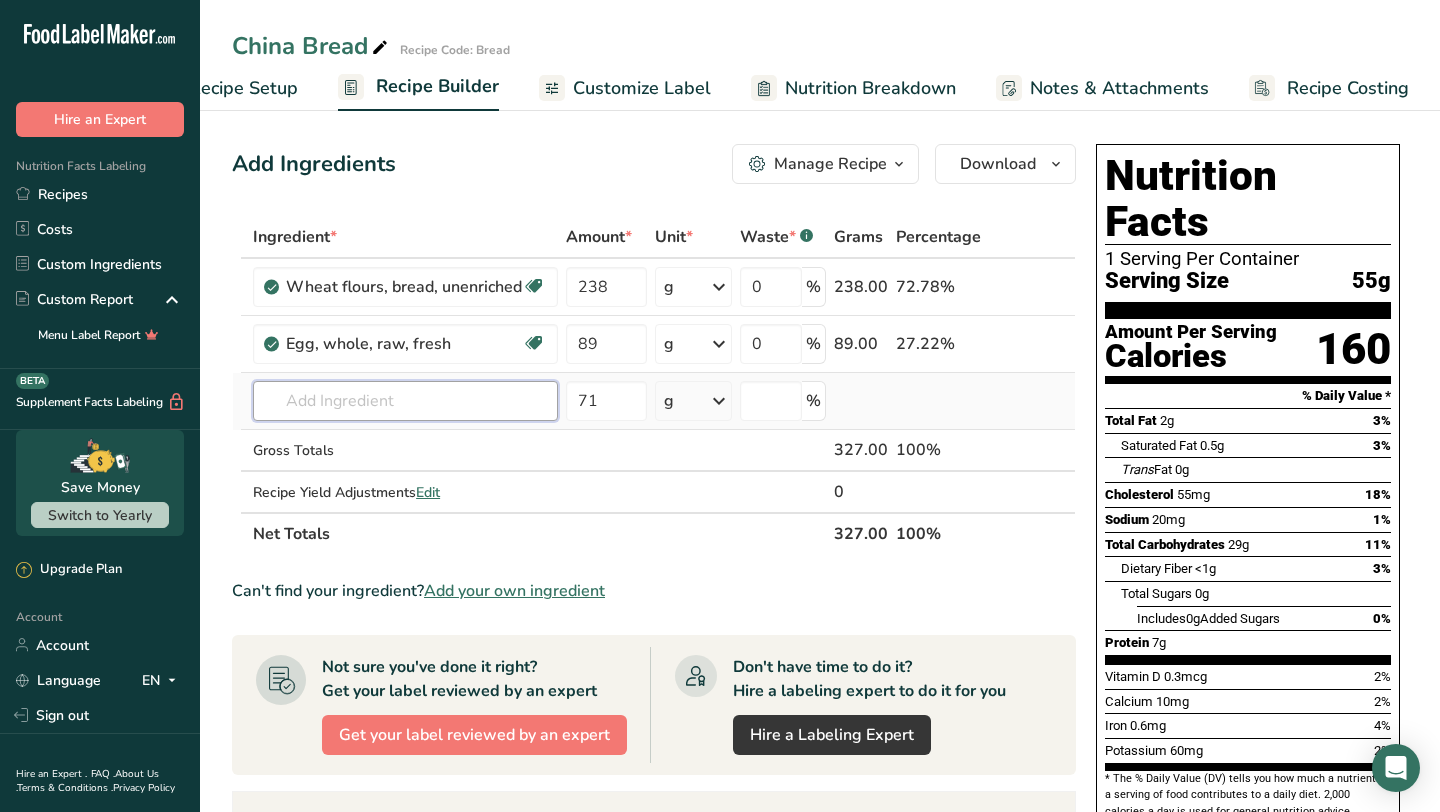 click at bounding box center [405, 401] 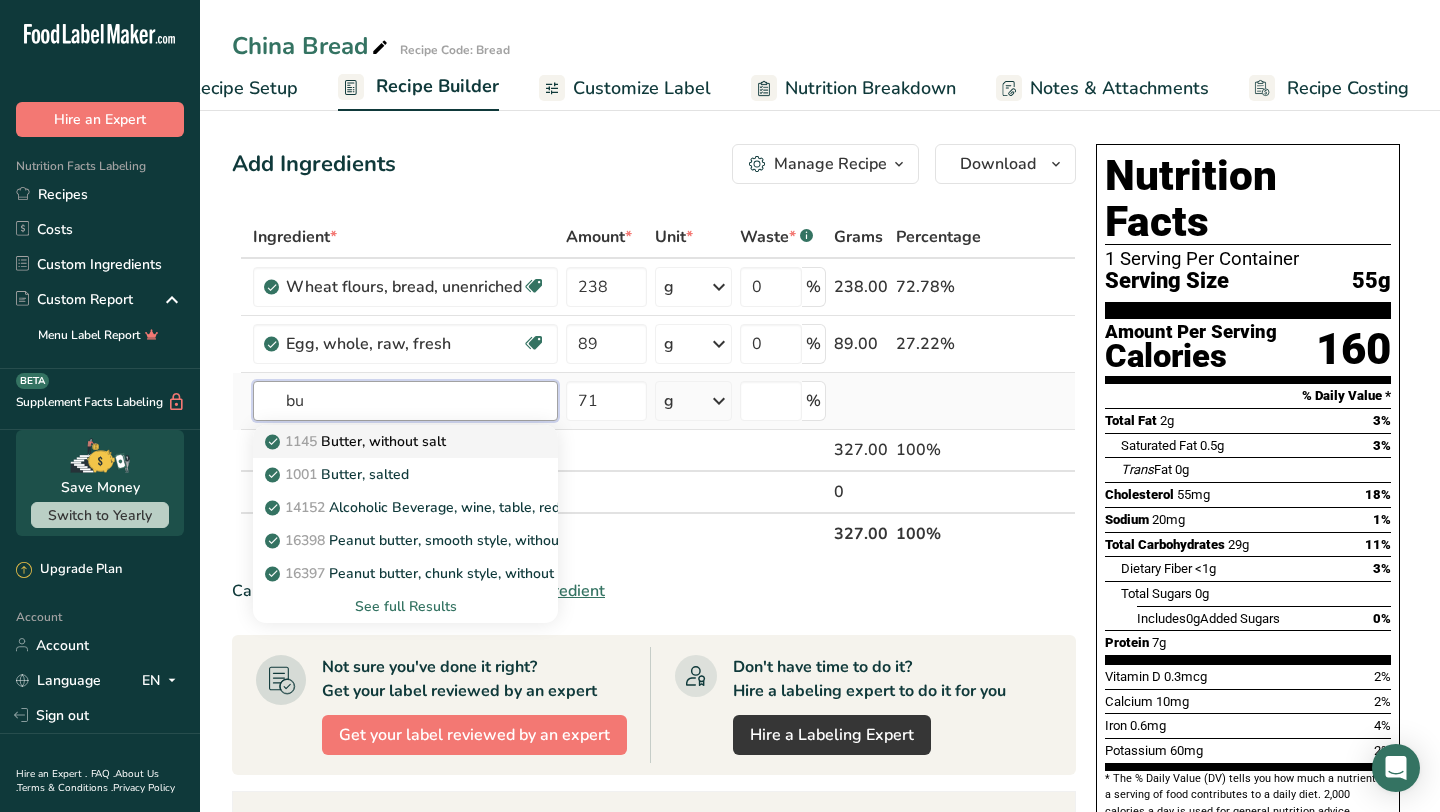 type on "bu" 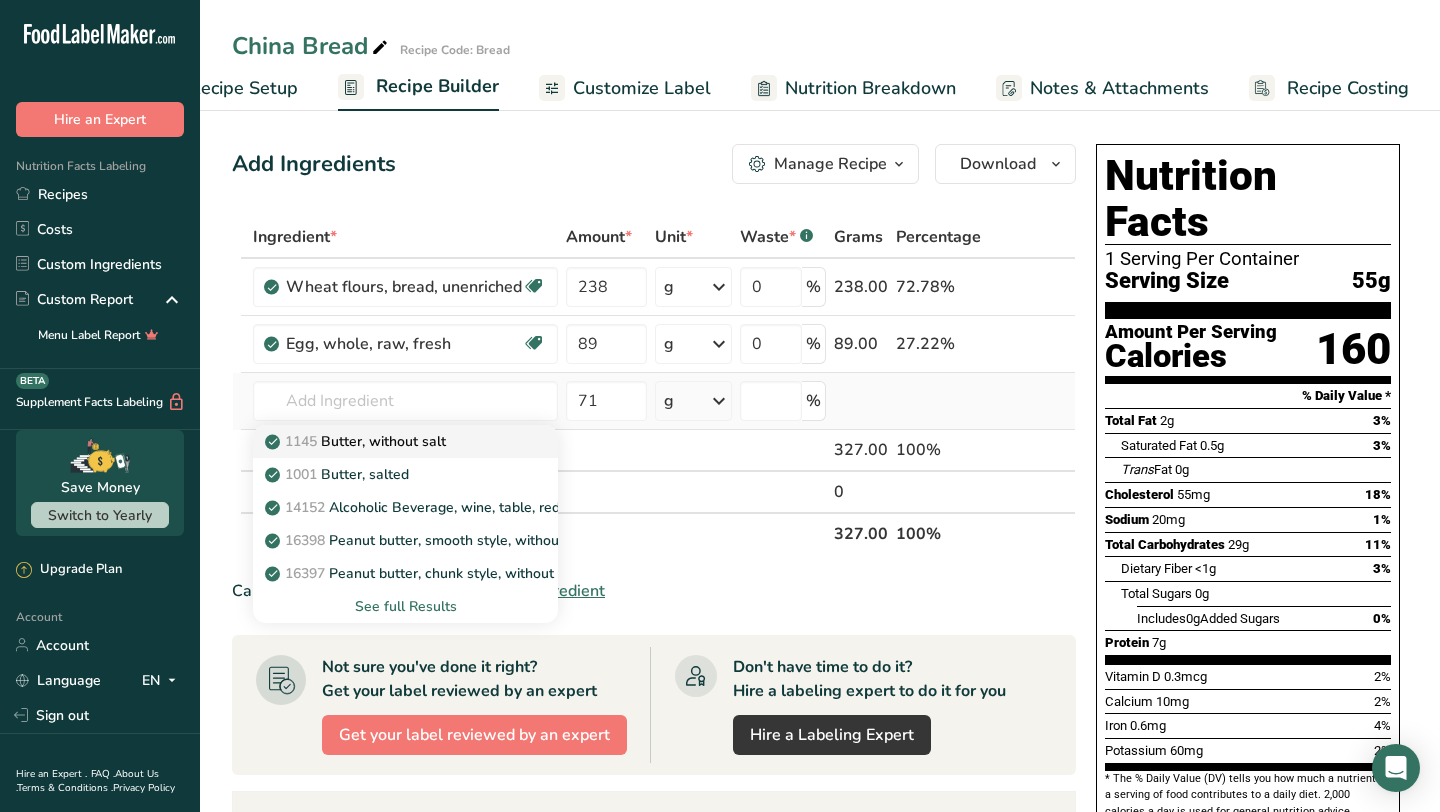 click on "1145
Butter, without salt" at bounding box center [389, 441] 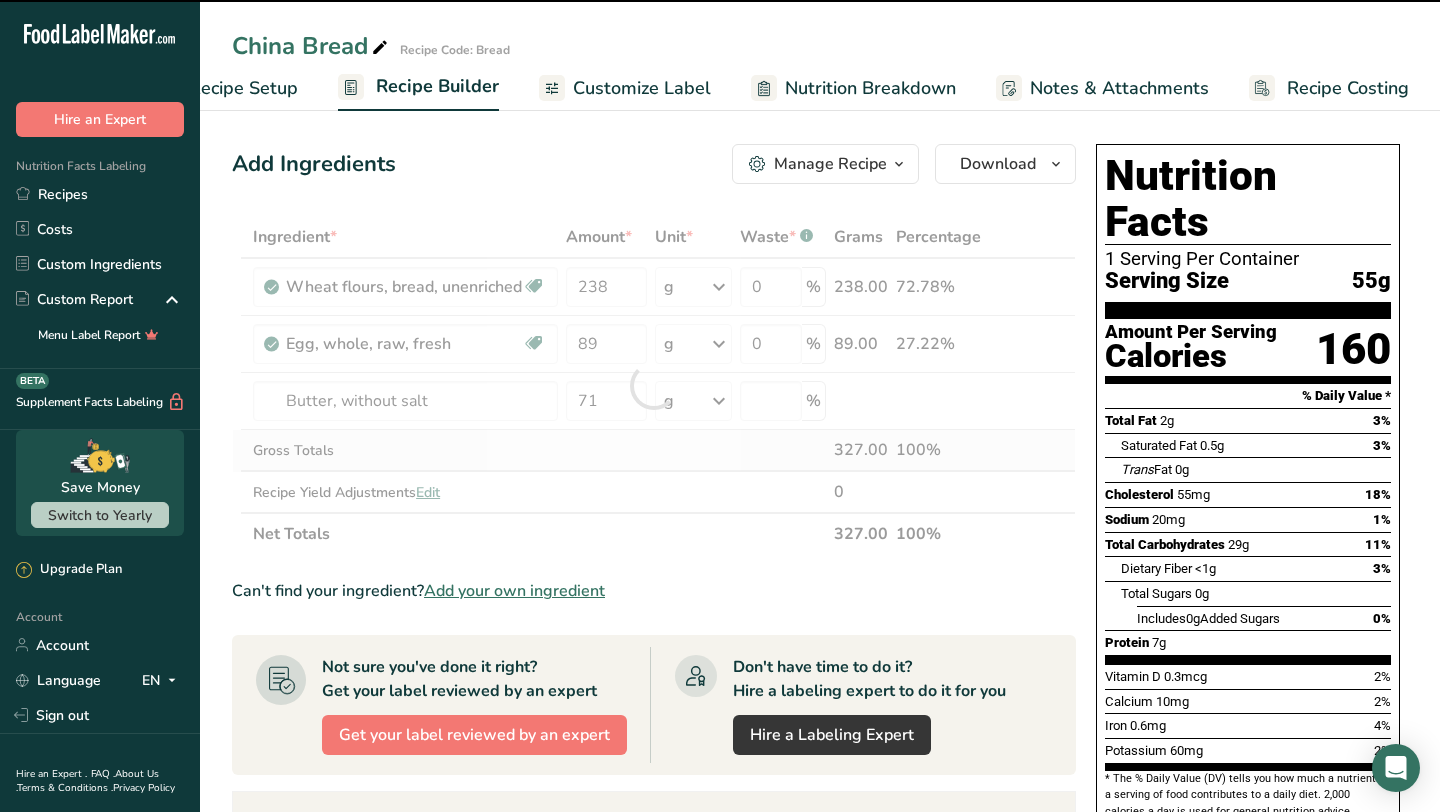 type on "0" 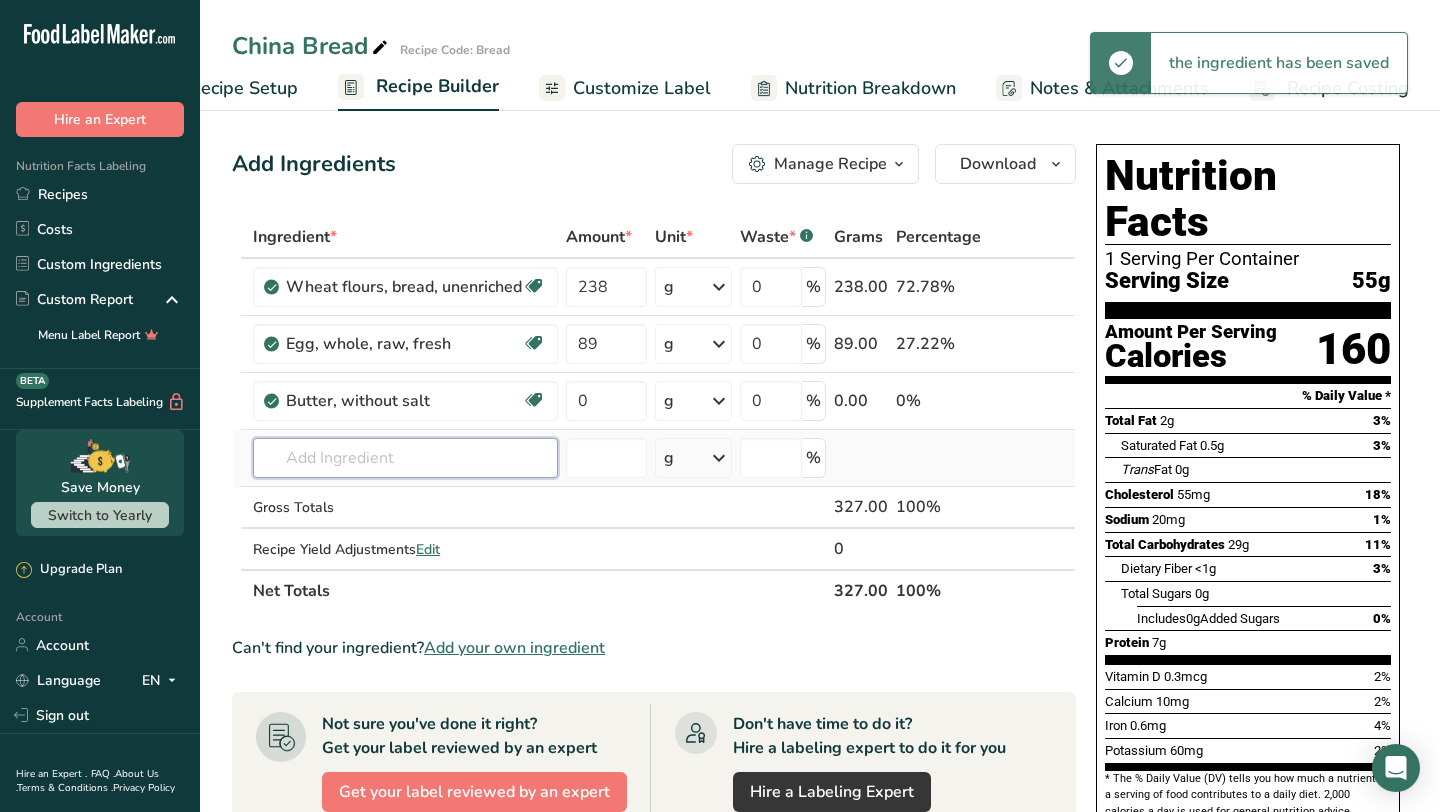 click at bounding box center [405, 458] 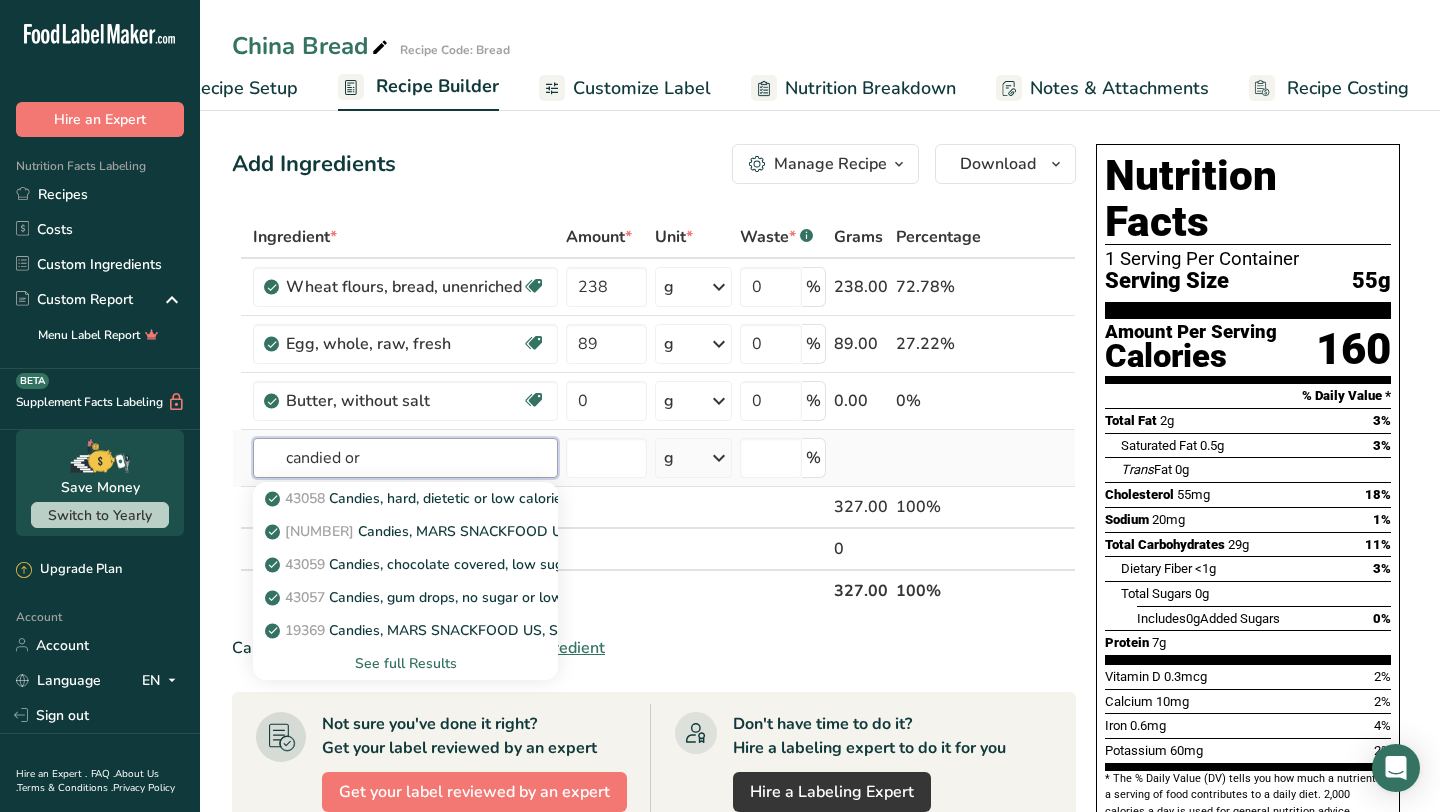 type on "candied or" 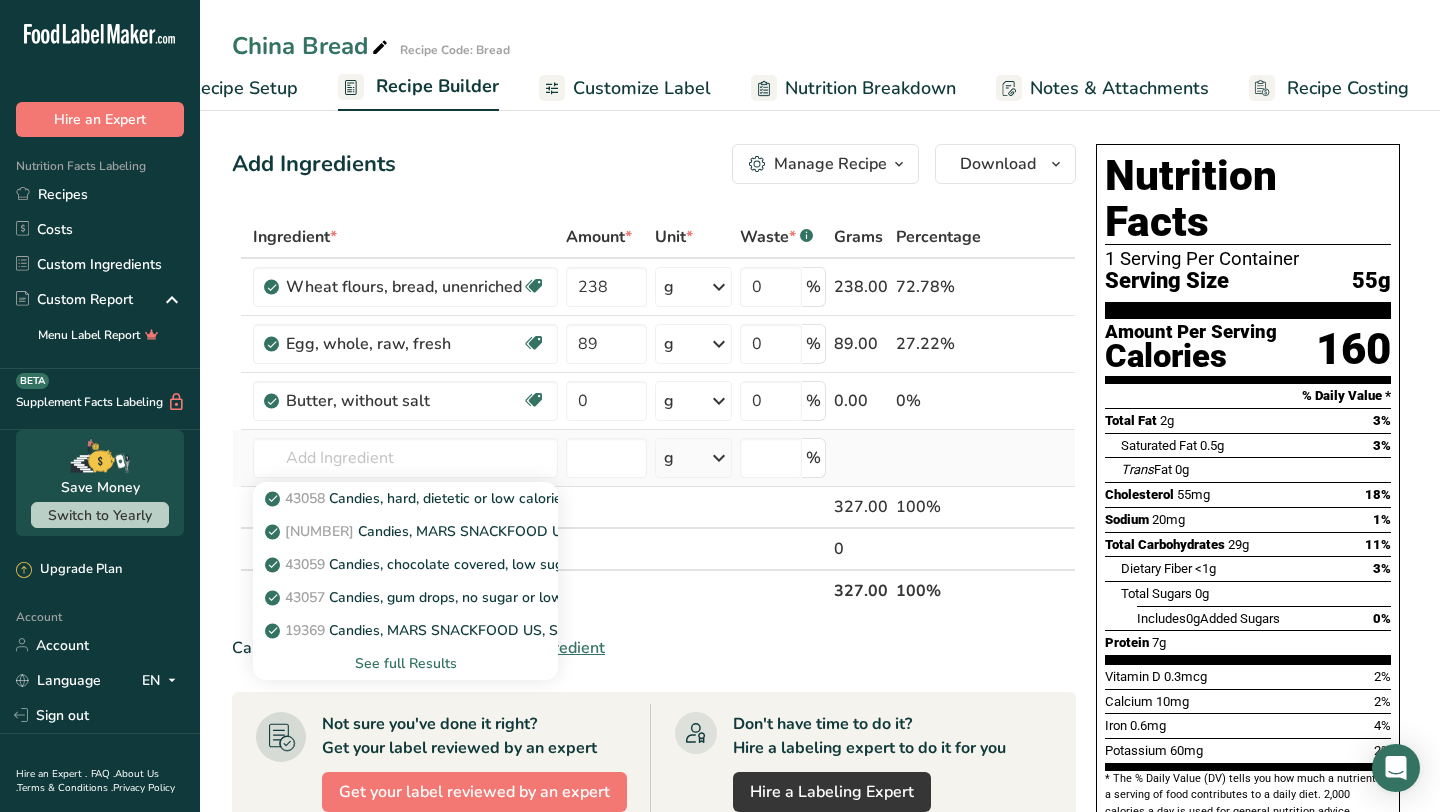 click on "See full Results" at bounding box center [405, 663] 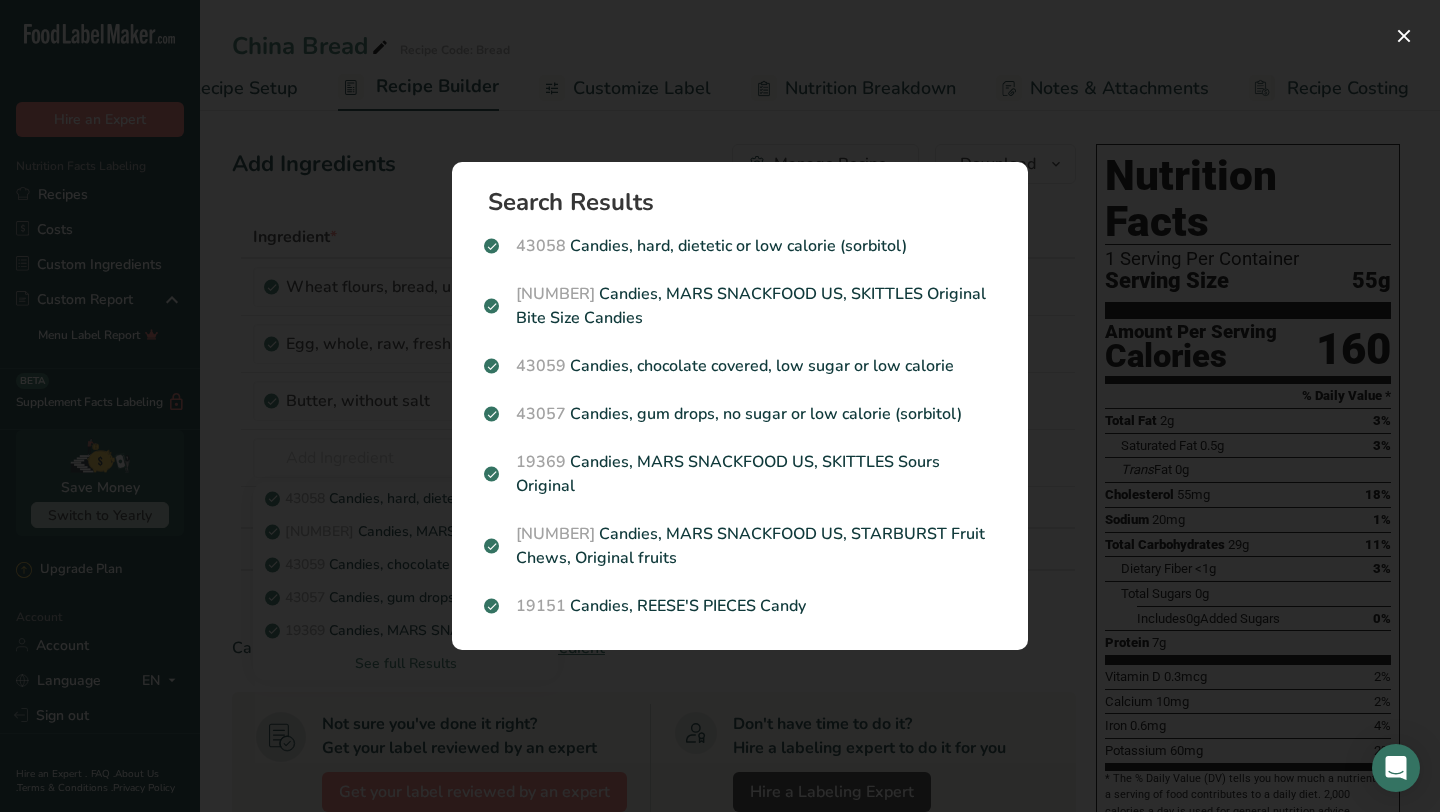 click on "Search Results
[NUMBER]
Candies, hard, dietetic or low calorie (sorbitol)
[NUMBER]
Candies, MARS SNACKFOOD US, SKITTLES Original Bite Size Candies
[NUMBER]
Candies, chocolate covered, low sugar or low calorie
[NUMBER]
Candies, gum drops, no sugar or low calorie (sorbitol)
[NUMBER]
Candies, MARS SNACKFOOD US, SKITTLES Sours Original
[NUMBER]
Candies, MARS SNACKFOOD US, STARBURST Fruit Chews, Original fruits
[NUMBER]
Candies, REESE'S PIECES Candy" at bounding box center [740, 406] 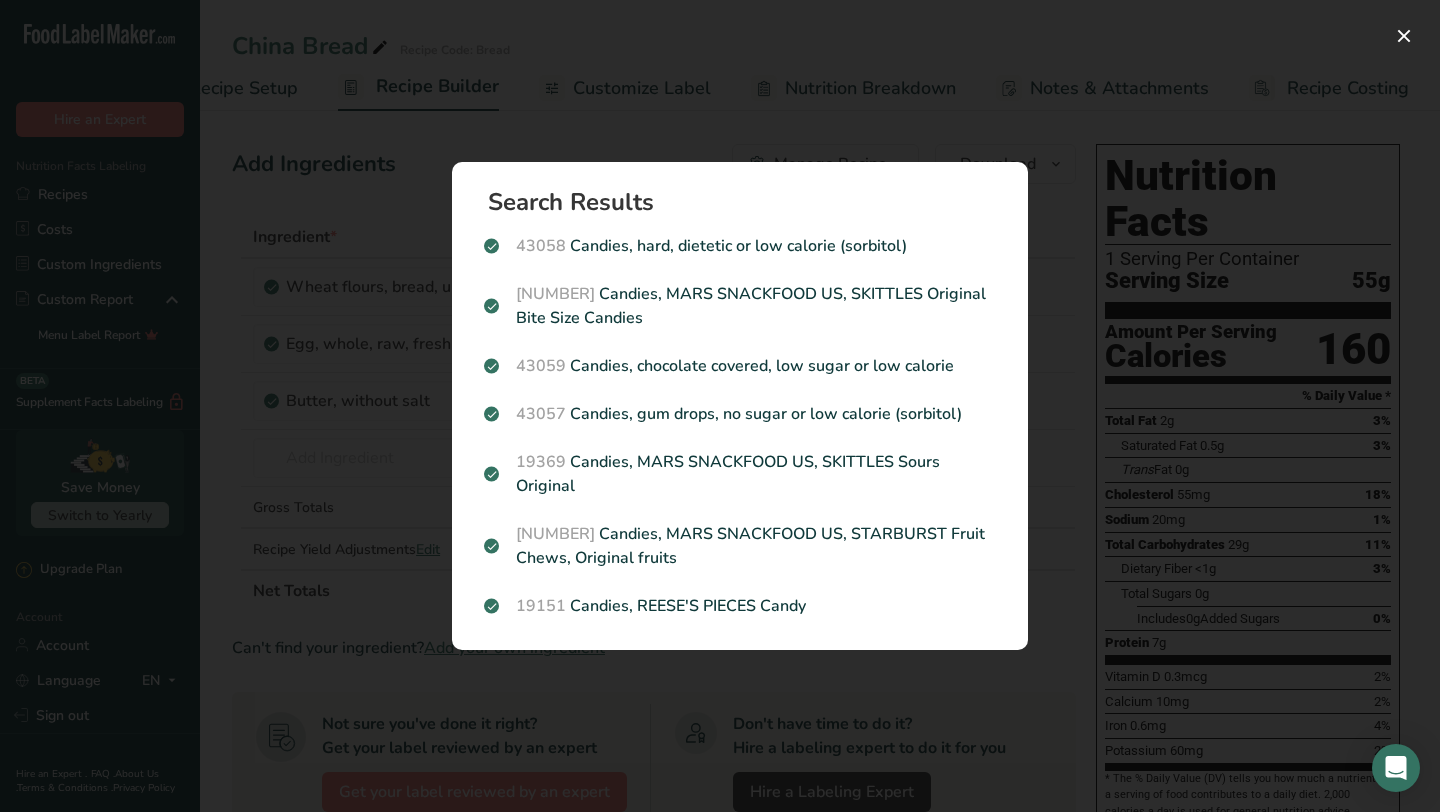 click at bounding box center [720, 406] 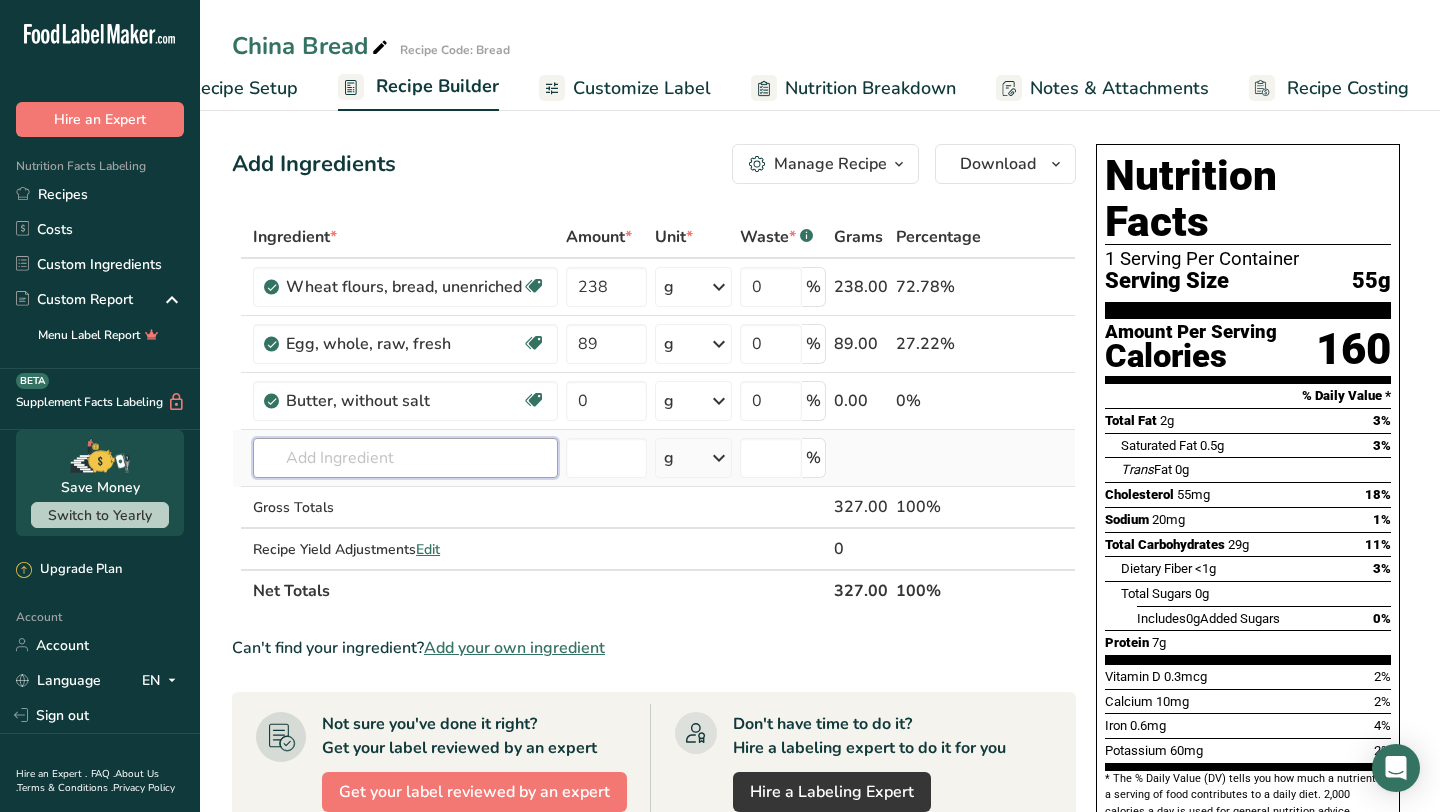click at bounding box center (405, 458) 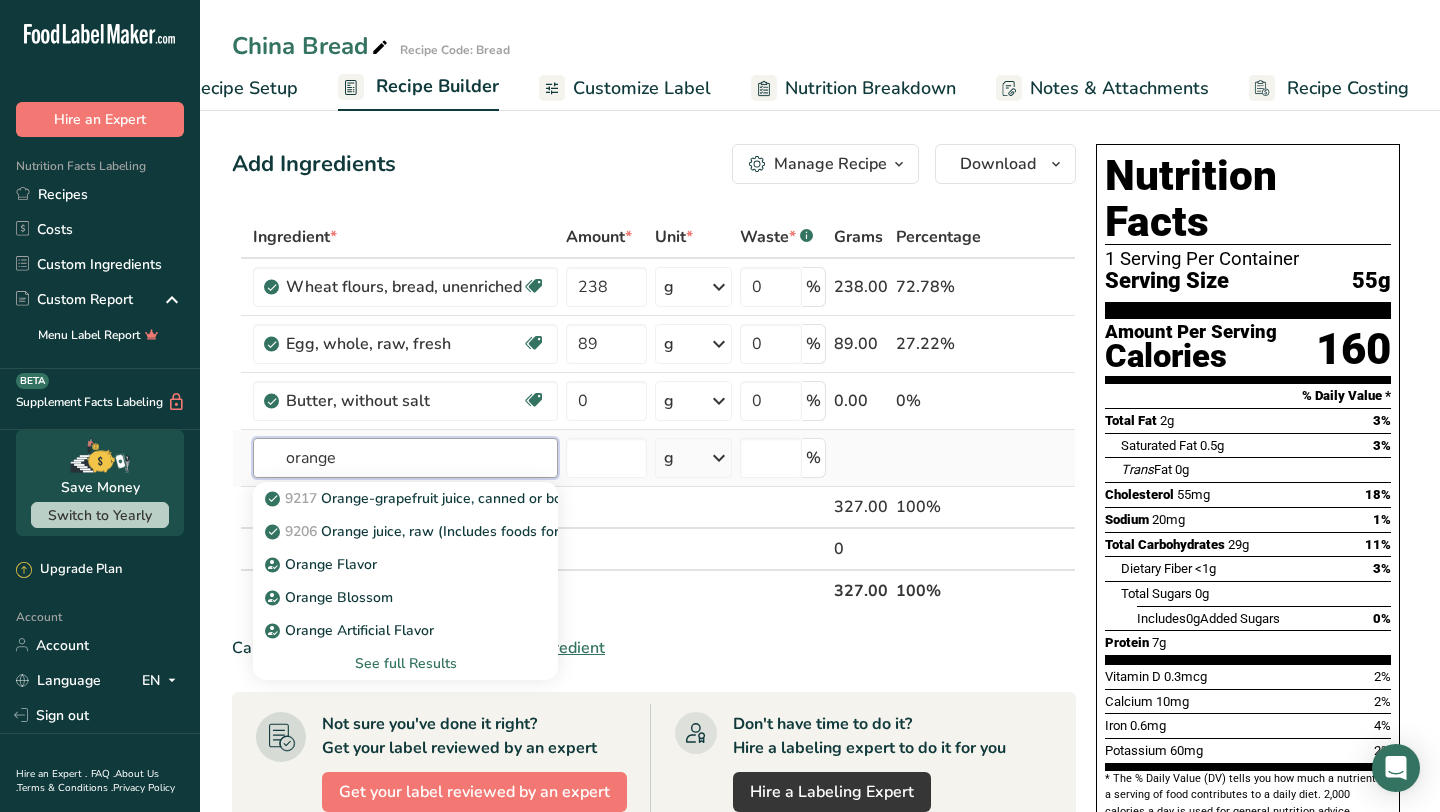 type on "orange" 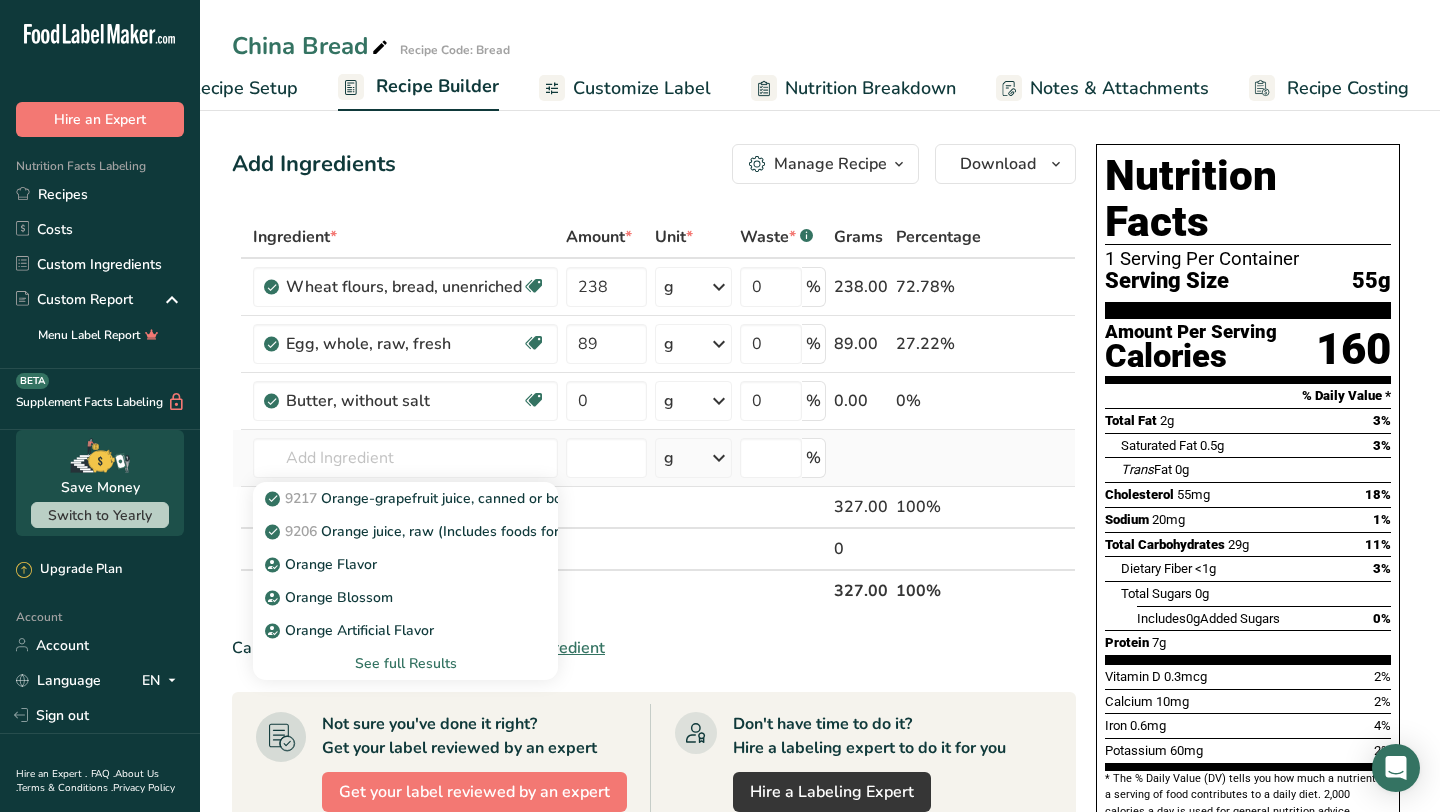 click on "See full Results" at bounding box center (405, 663) 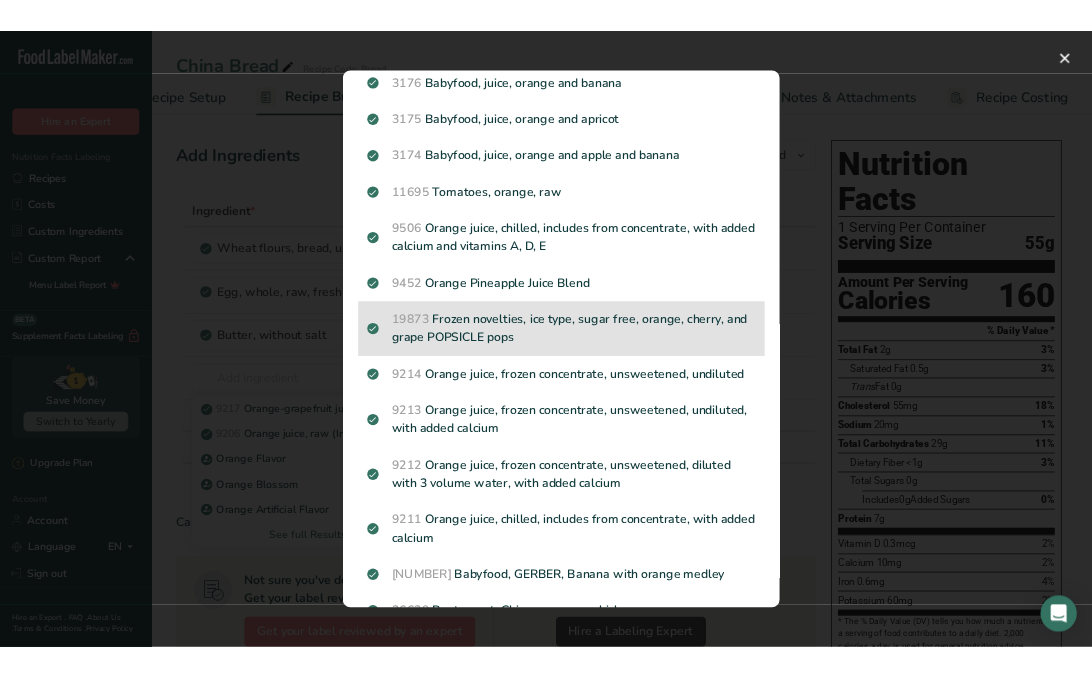 scroll, scrollTop: 1960, scrollLeft: 0, axis: vertical 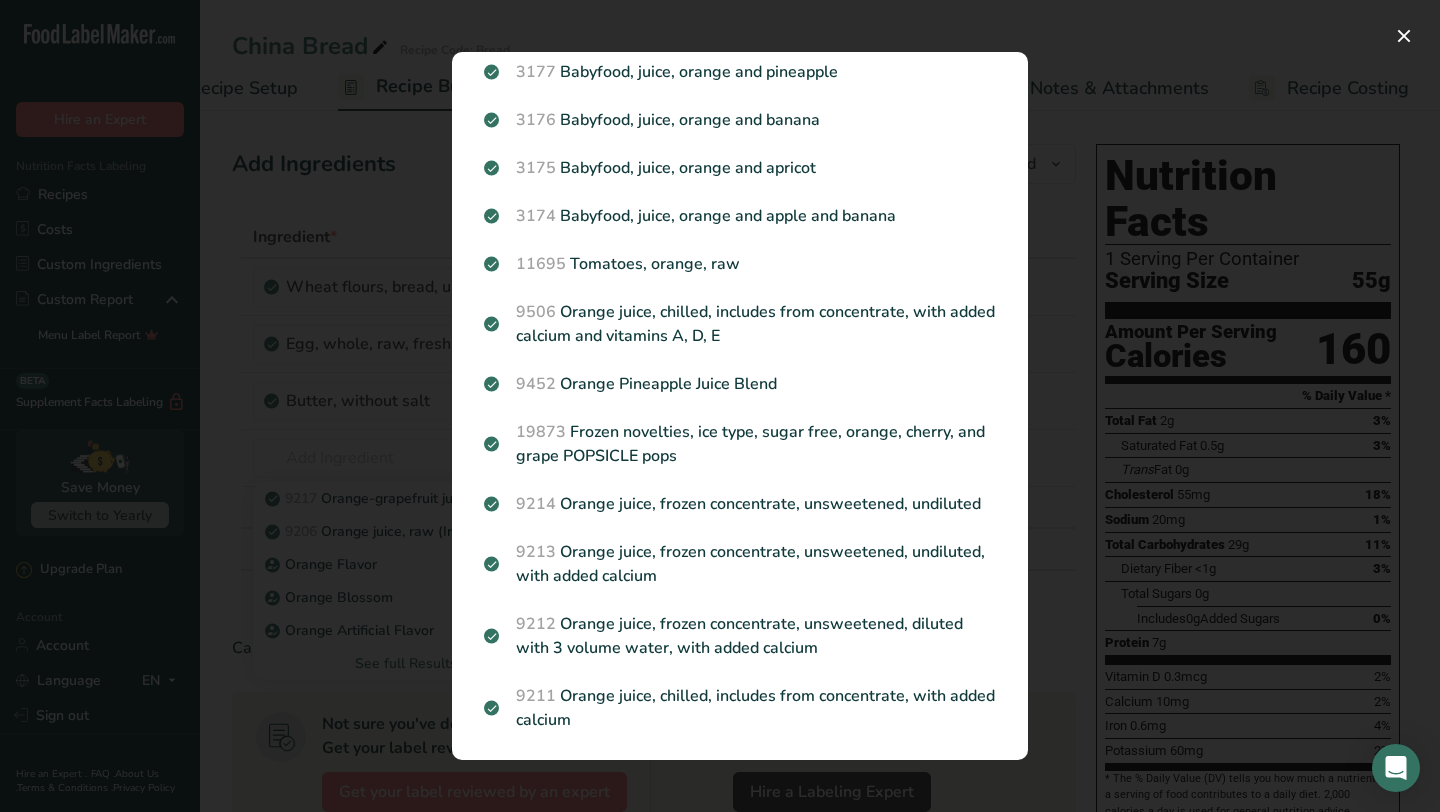 click on "Search Results
[NUMBER]
Orange-grapefruit juice, canned or bottled, unsweetened
[NUMBER]
Orange juice, raw (Includes foods for USDA's Food Distribution Program)
Orange Flavor
Orange Blossom
Orange Artificial Flavor
Orange Natural Flavor
Orange Extract
[NUMBER]
Fish, roughy, orange, raw
[NUMBER]
Beverages, orange breakfast drink, ready-to-drink, with added nutrients
[NUMBER]
Beverages, Orange drink, breakfast type, with juice and pulp, frozen concentrate, prepared with water
[NUMBER]" at bounding box center (740, 406) 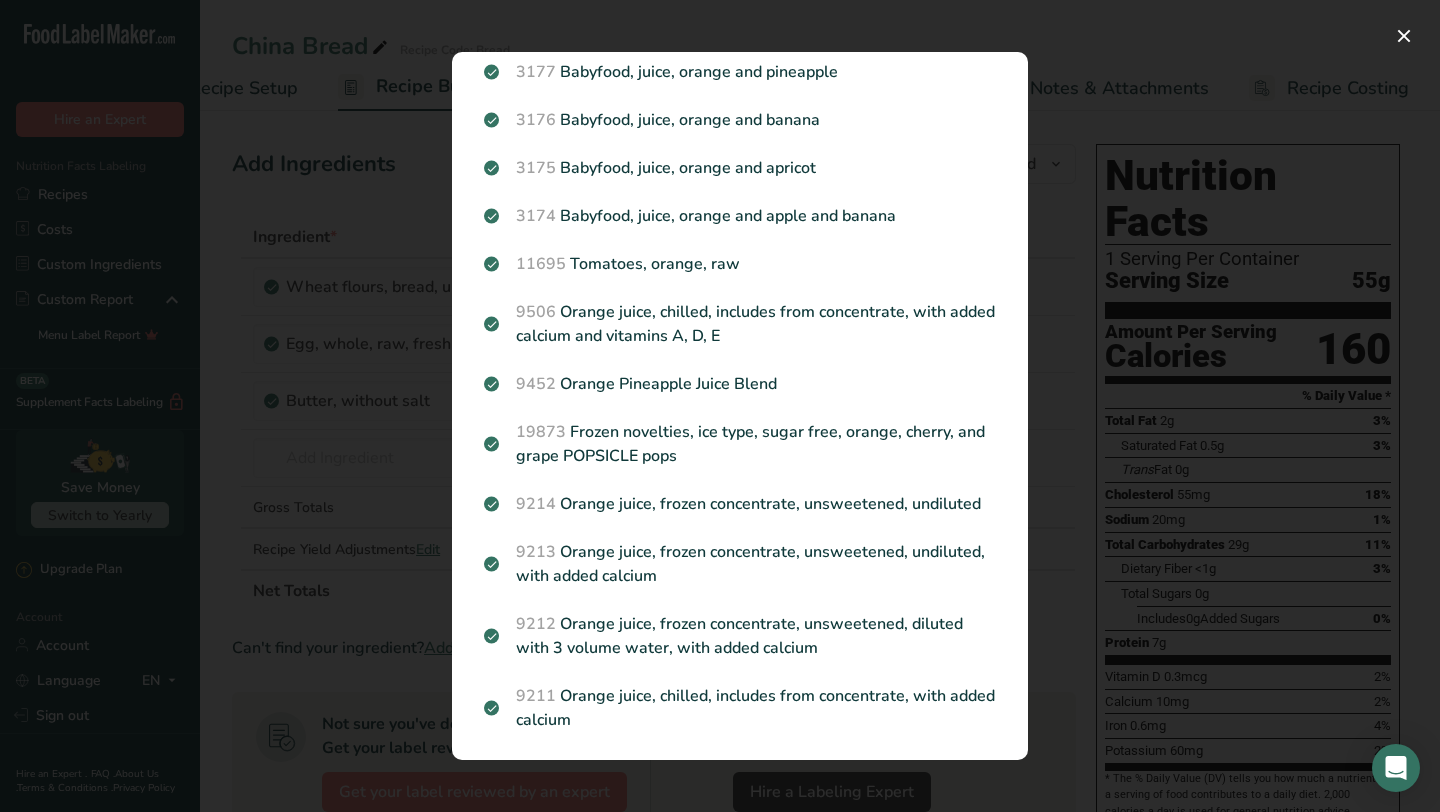 click at bounding box center [720, 406] 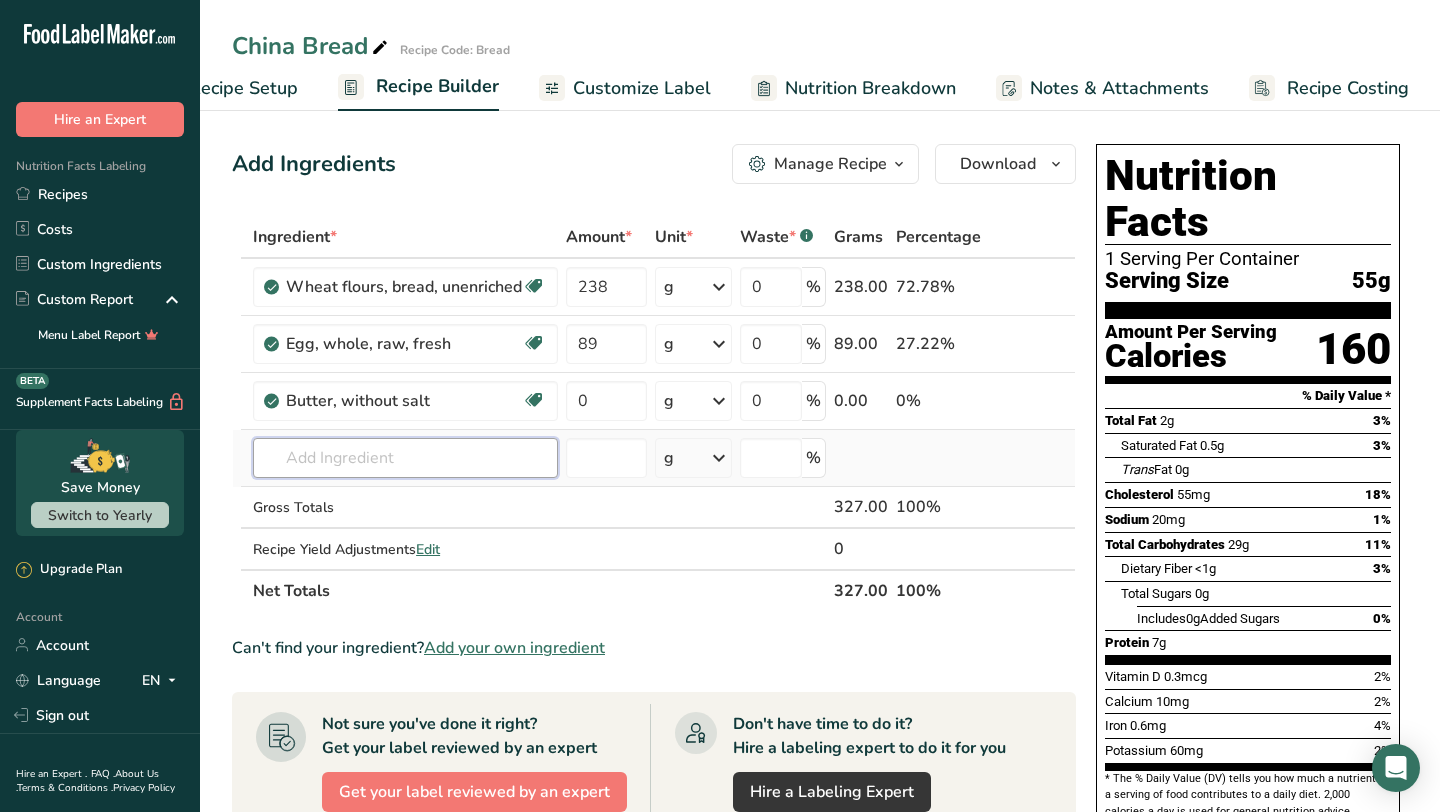 click at bounding box center (405, 458) 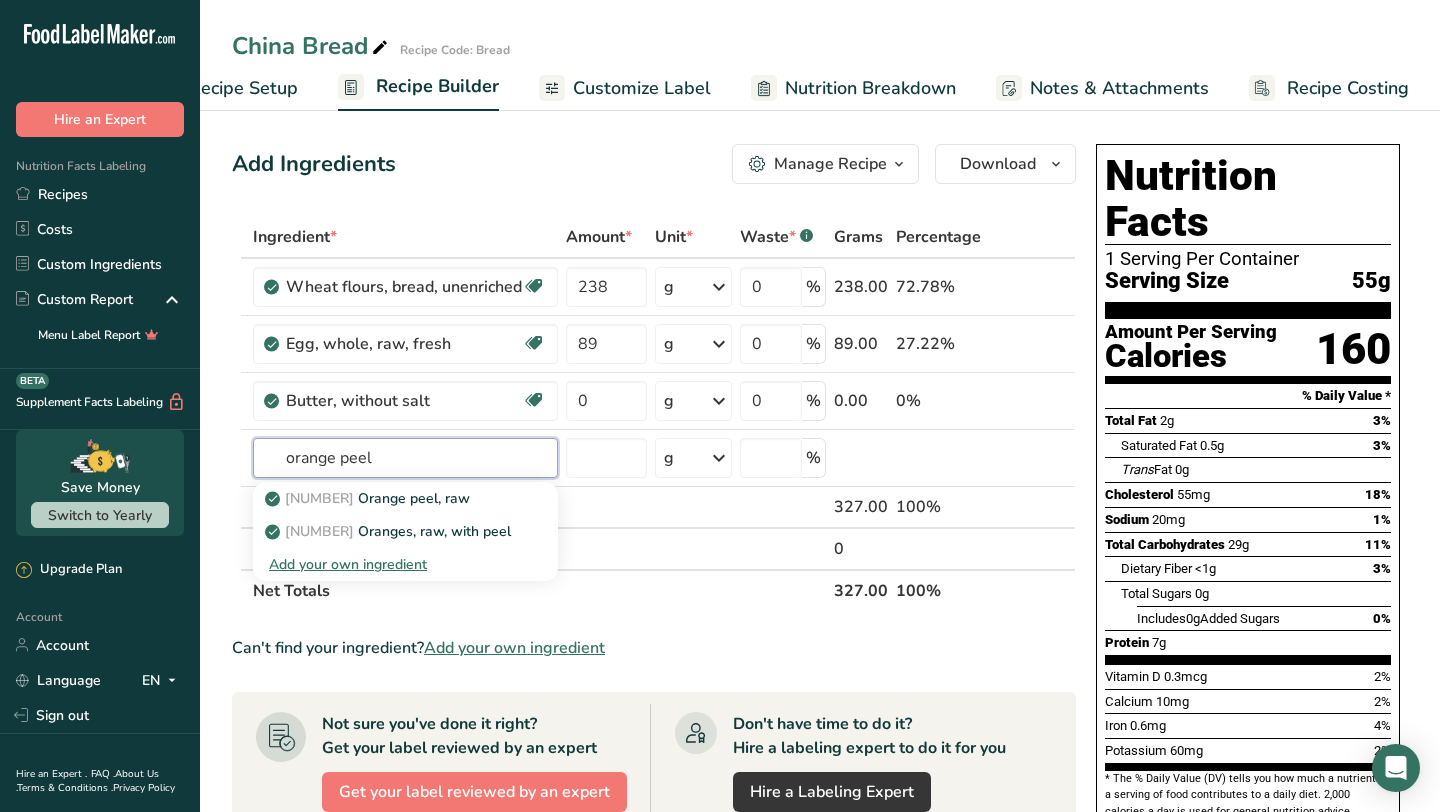 type on "orange peel" 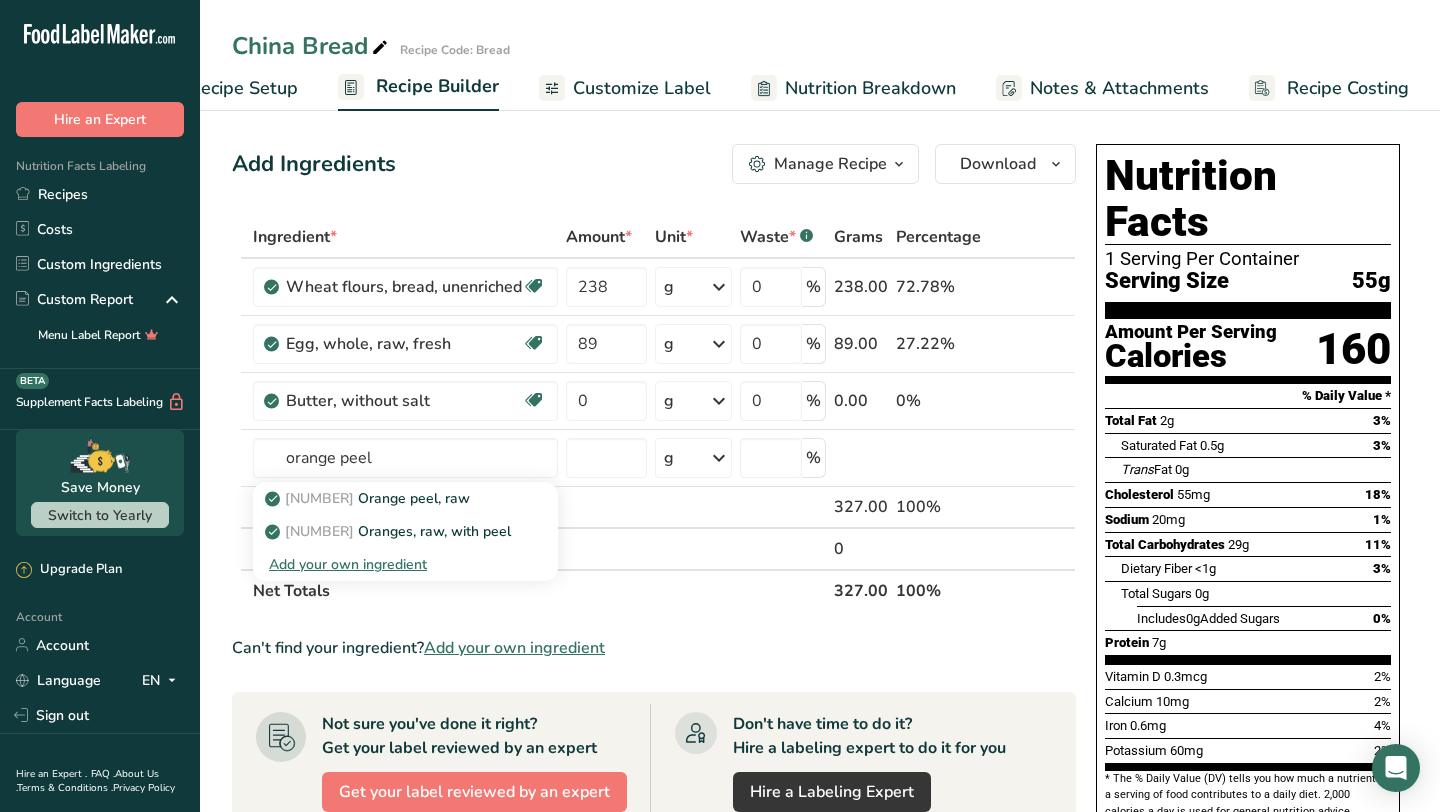 type 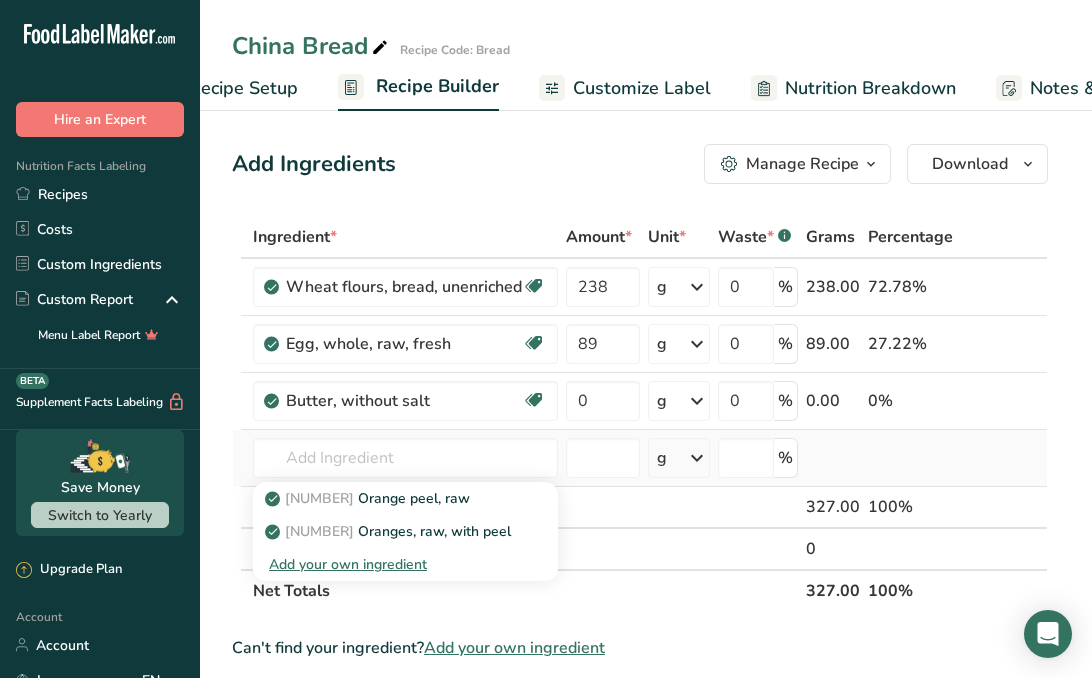 click on "Add your own ingredient" at bounding box center [405, 564] 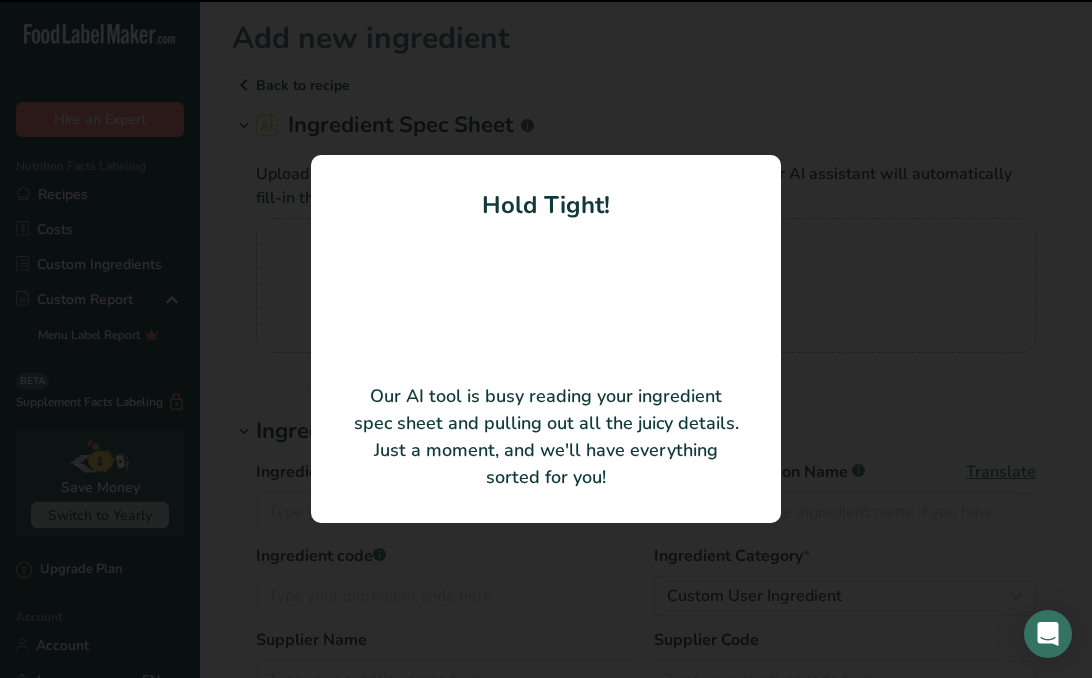 type on "Candied Orange Peel" 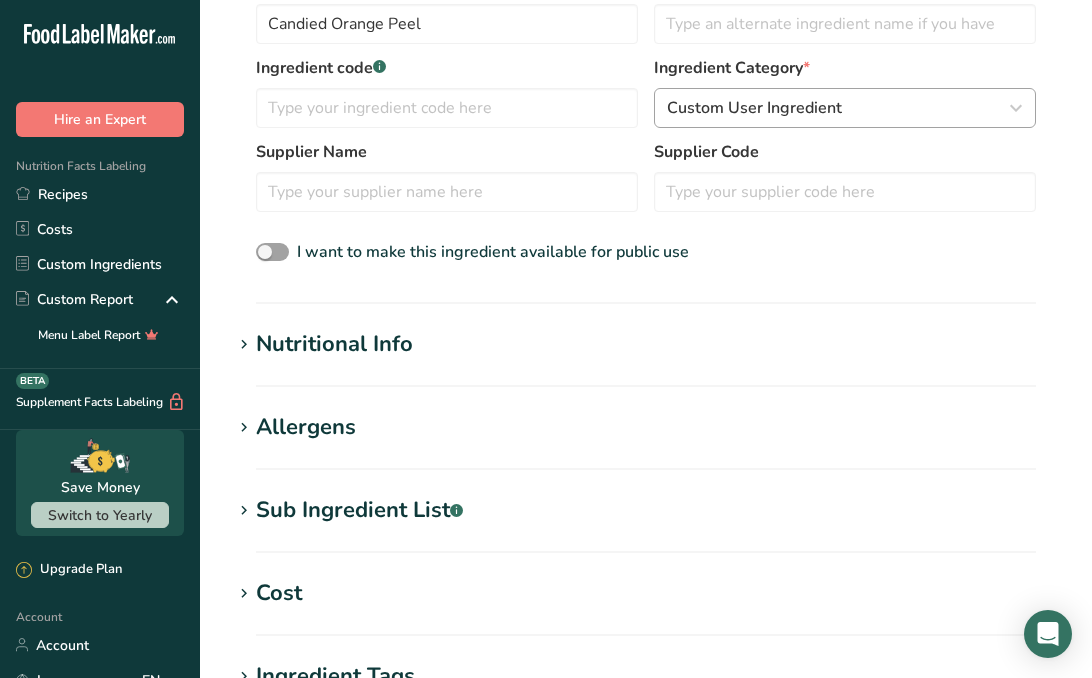 scroll, scrollTop: 840, scrollLeft: 0, axis: vertical 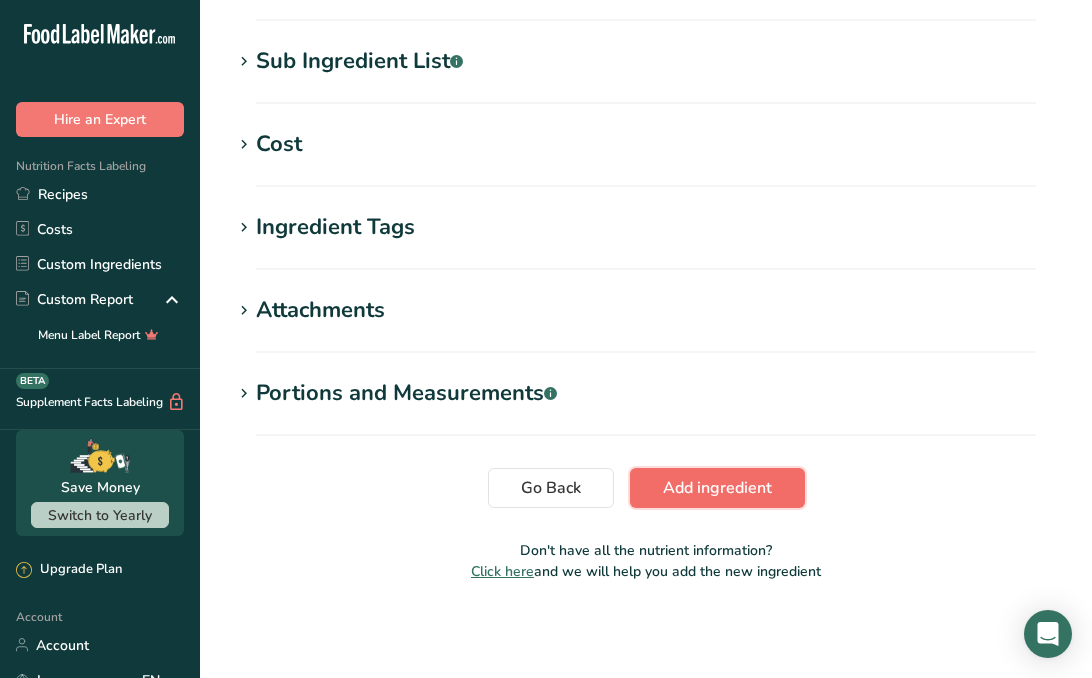 click on "Add ingredient" at bounding box center [717, 488] 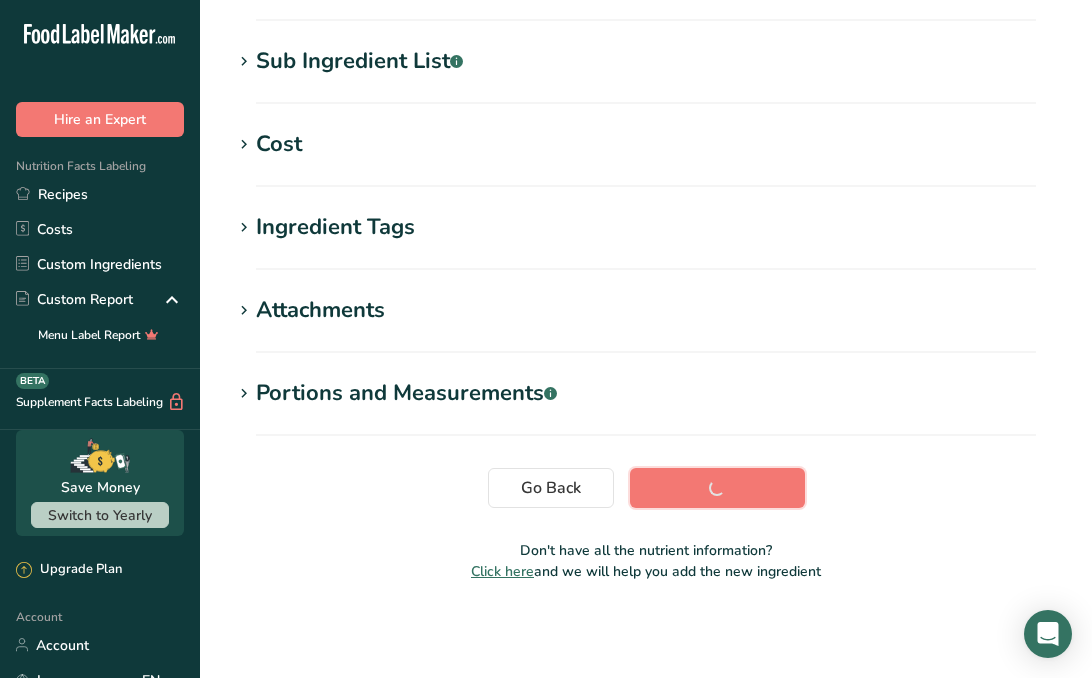 scroll, scrollTop: 396, scrollLeft: 0, axis: vertical 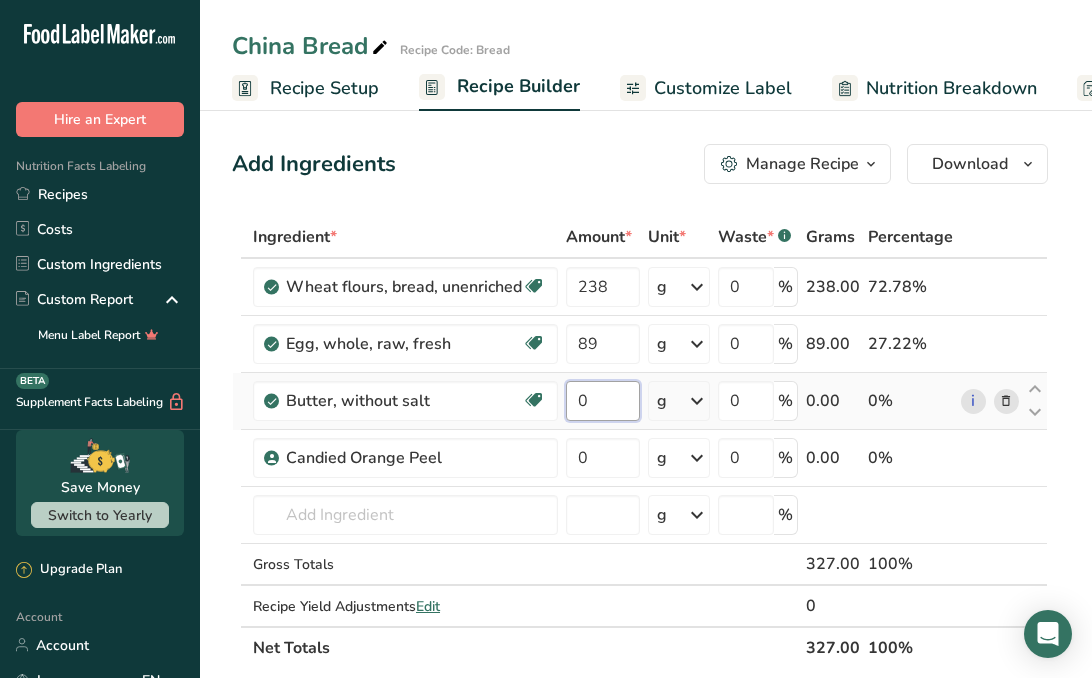 click on "0" at bounding box center [603, 401] 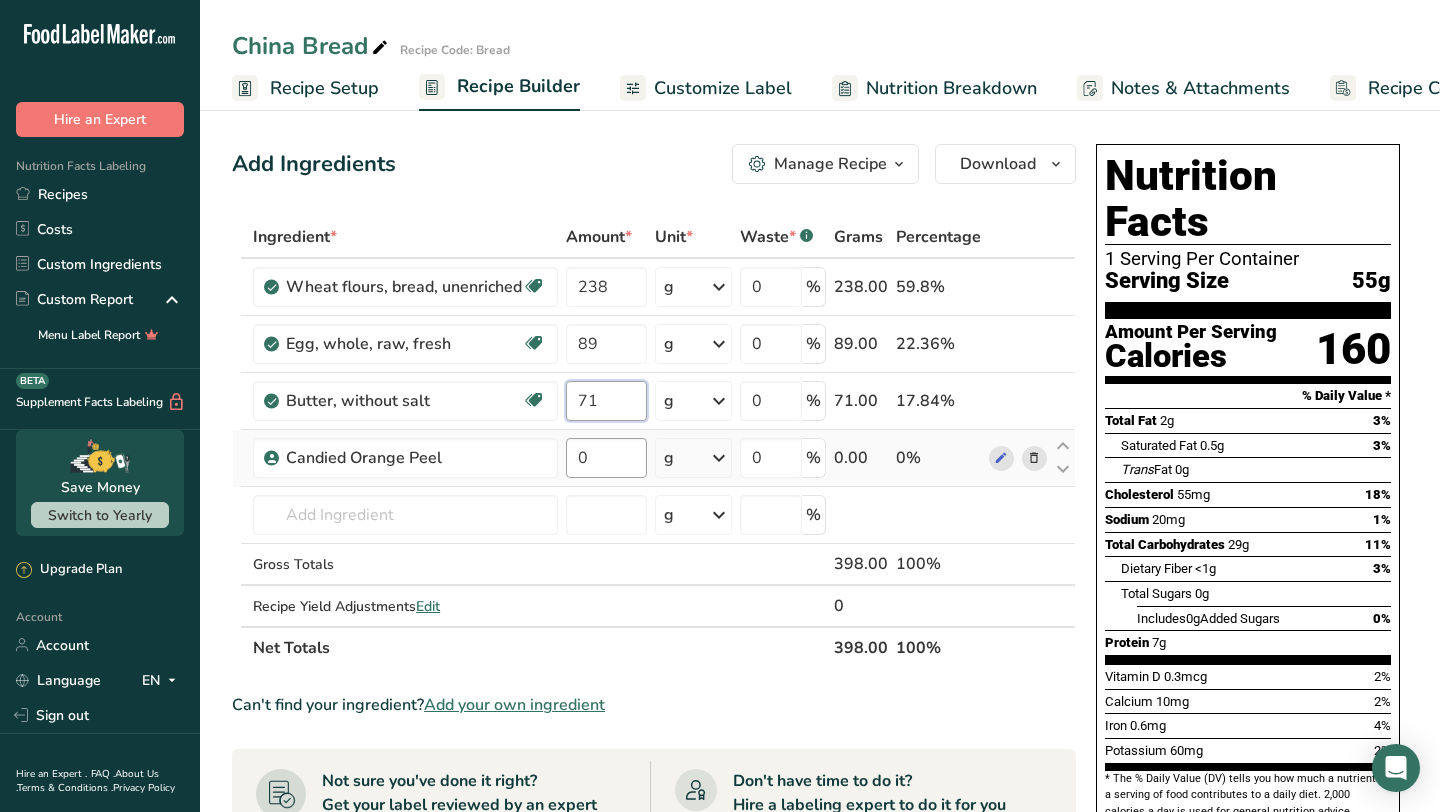 type on "71" 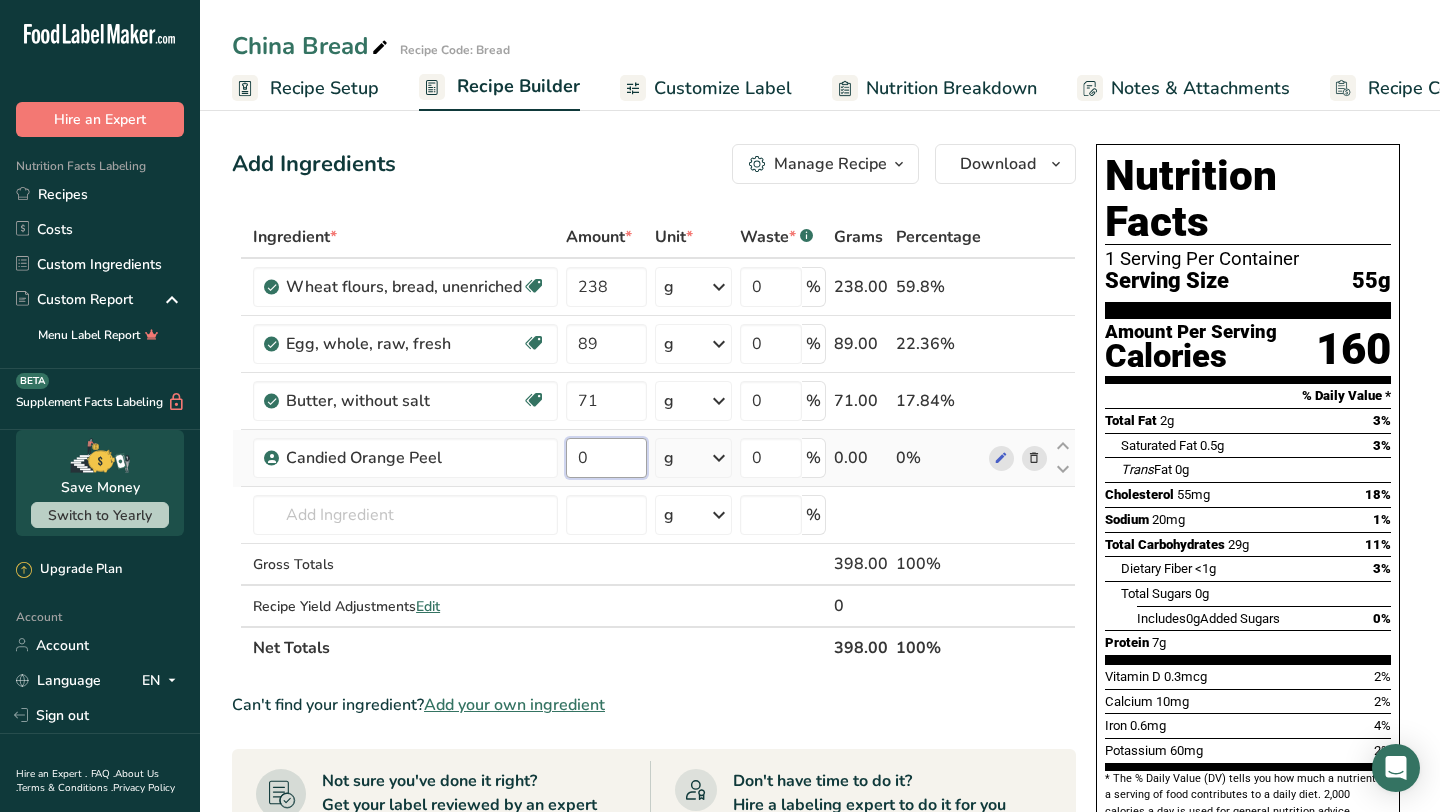 click on "Ingredient *
Amount *
Unit *
Waste *   .a-a{fill:#347362;}.b-a{fill:#fff;}          Grams
Percentage
Wheat flours, bread, unenriched
Vegetarian
Soy free
[NUMBER]
g
Portions
1 cup unsifted, dipped
Weight Units
g
kg
mg
See more
Volume Units
l
Volume units require a density conversion. If you know your ingredient's density enter it below. Otherwise, click on "RIA" our AI Regulatory bot - she will be able to help you
lb/ft3
g/cm3
Confirm
mL
lb/ft3
g/cm3
Confirm" at bounding box center [654, 442] 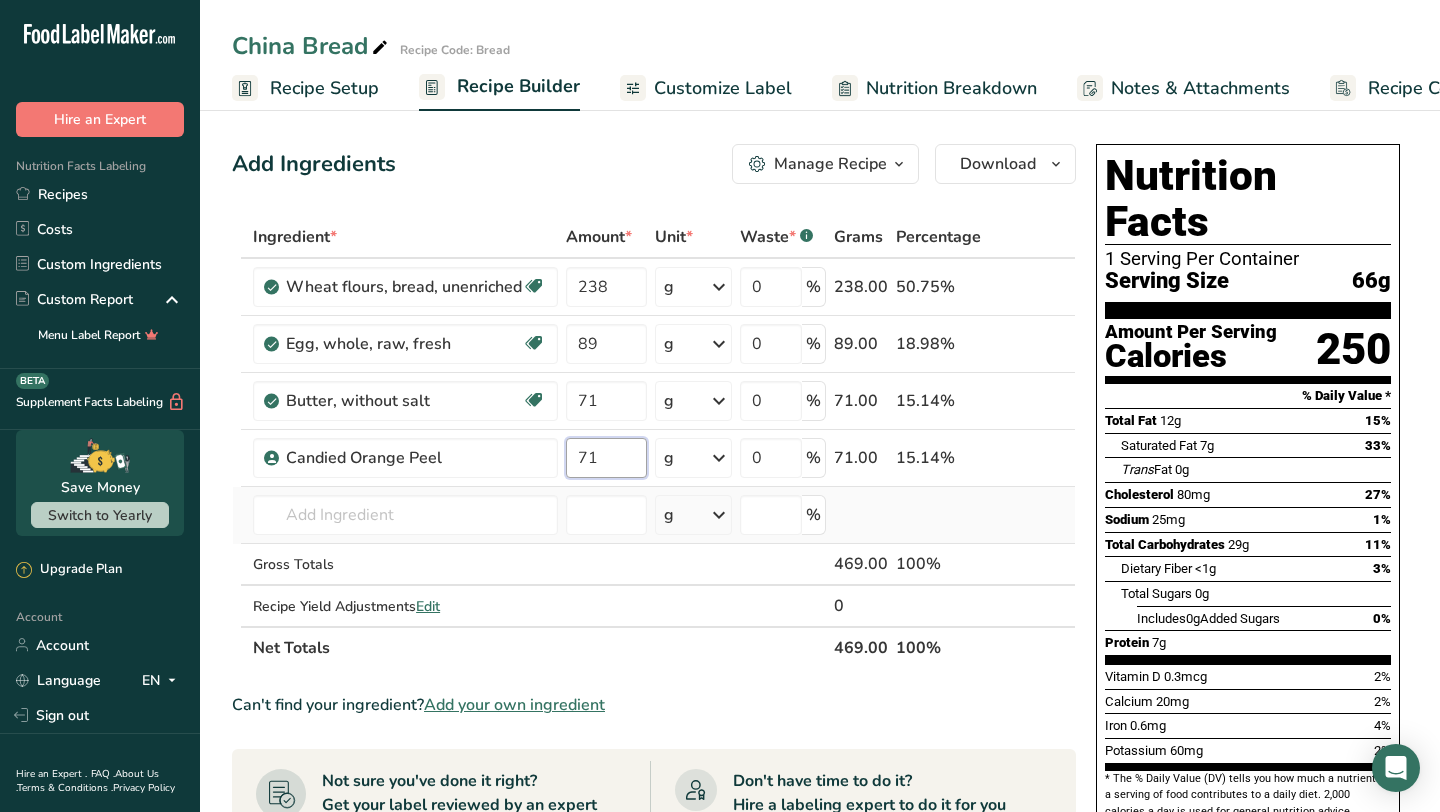 type on "71" 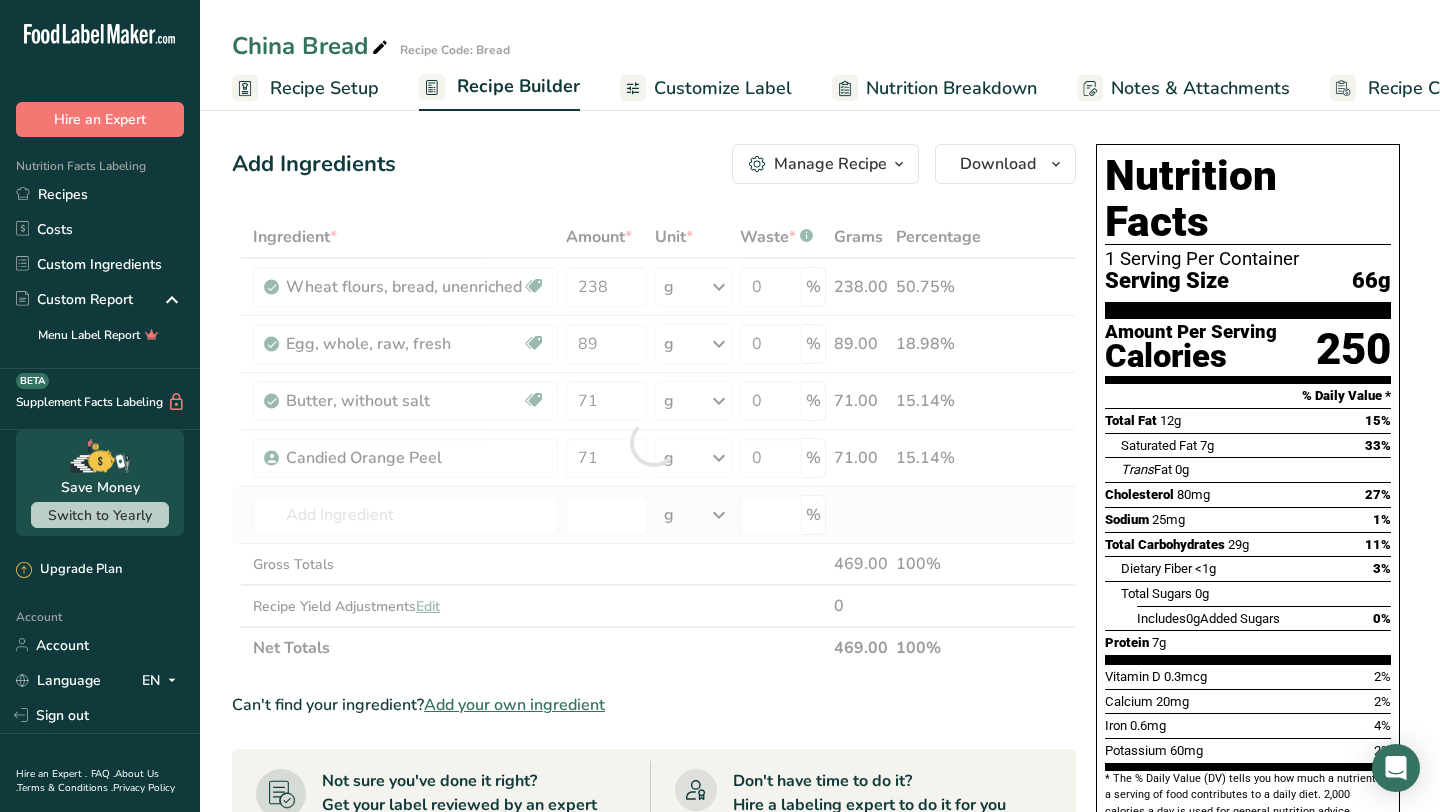click on "Ingredient *
Amount *
Unit *
Waste *   .a-a{fill:#347362;}.b-a{fill:#fff;}          Grams
Percentage
Wheat flours, bread, unenriched
Vegetarian
Soy free
[NUMBER]
g
Portions
1 cup unsifted, dipped
Weight Units
g
kg
mg
See more
Volume Units
l
Volume units require a density conversion. If you know your ingredient's density enter it below. Otherwise, click on "RIA" our AI Regulatory bot - she will be able to help you
lb/ft3
g/cm3
Confirm
mL
lb/ft3
g/cm3
Confirm" at bounding box center (654, 442) 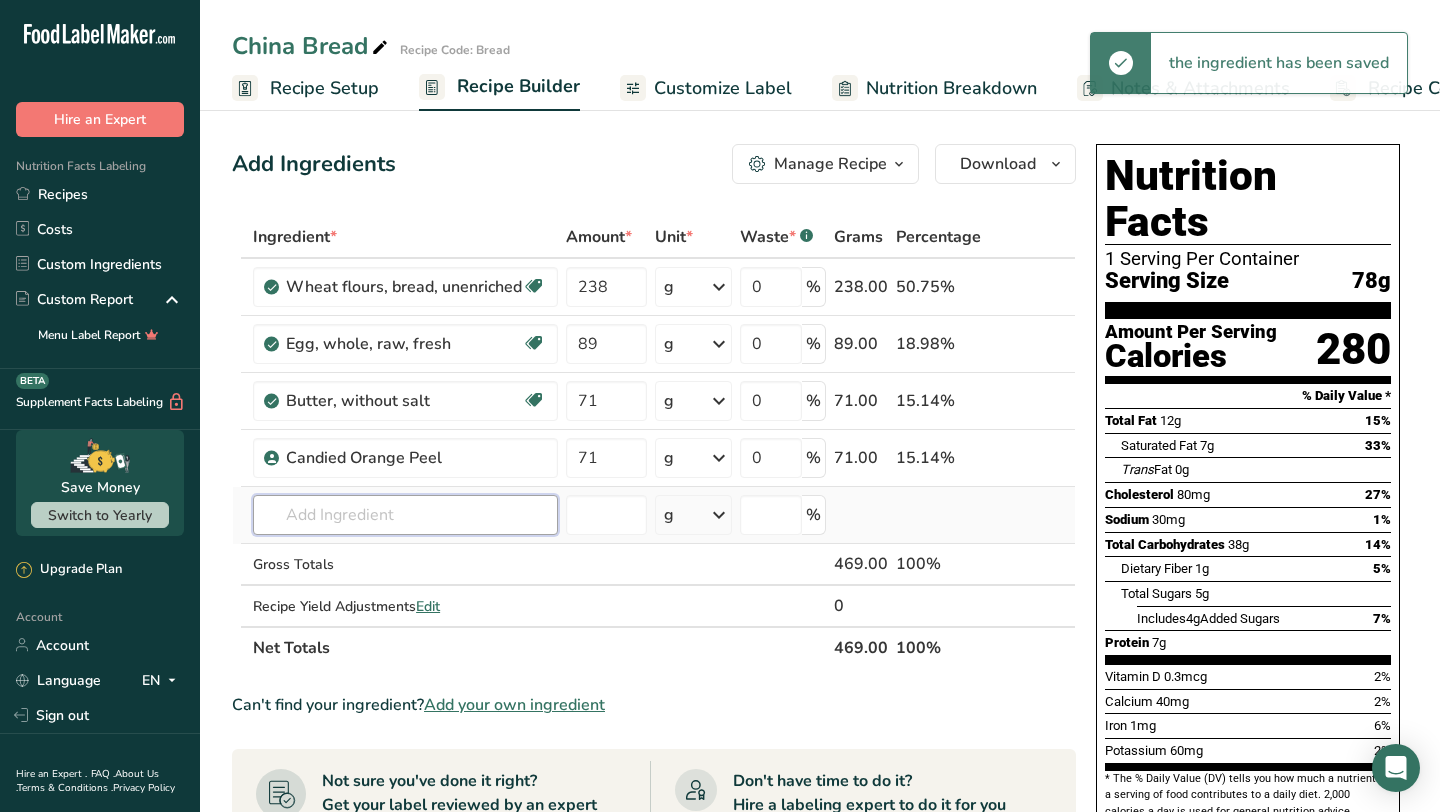 click at bounding box center [405, 515] 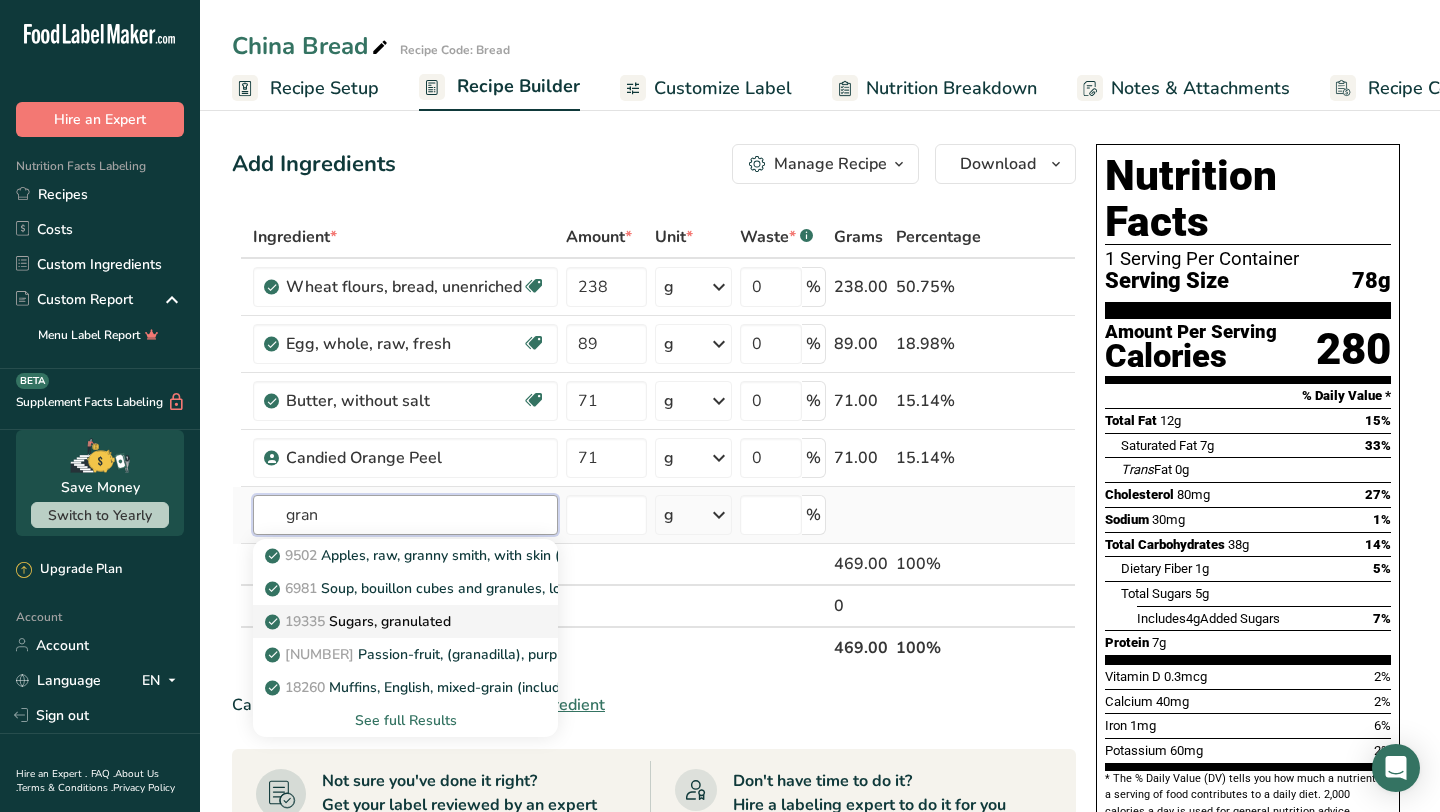 type on "gran" 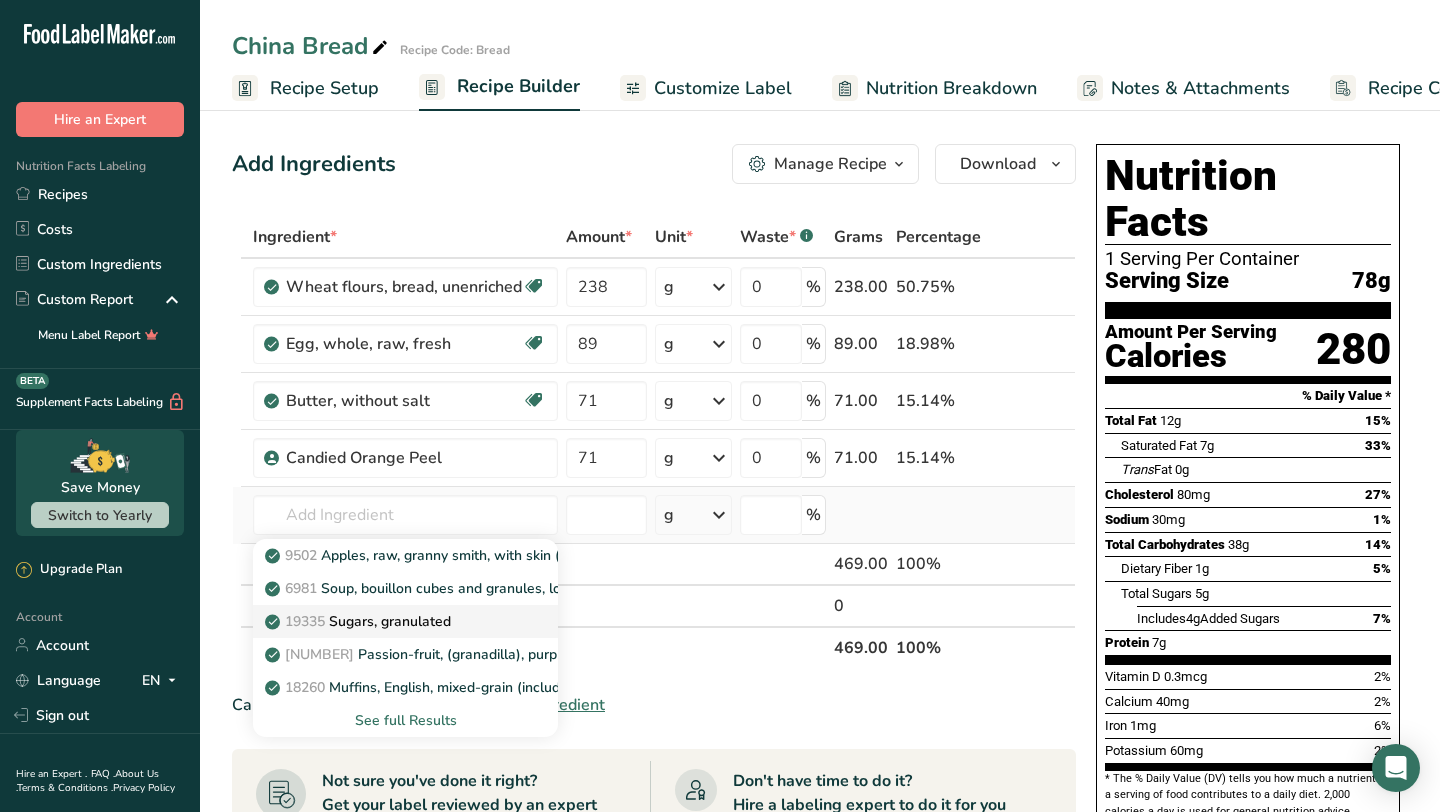 click on "19335
Sugars, granulated" at bounding box center (389, 621) 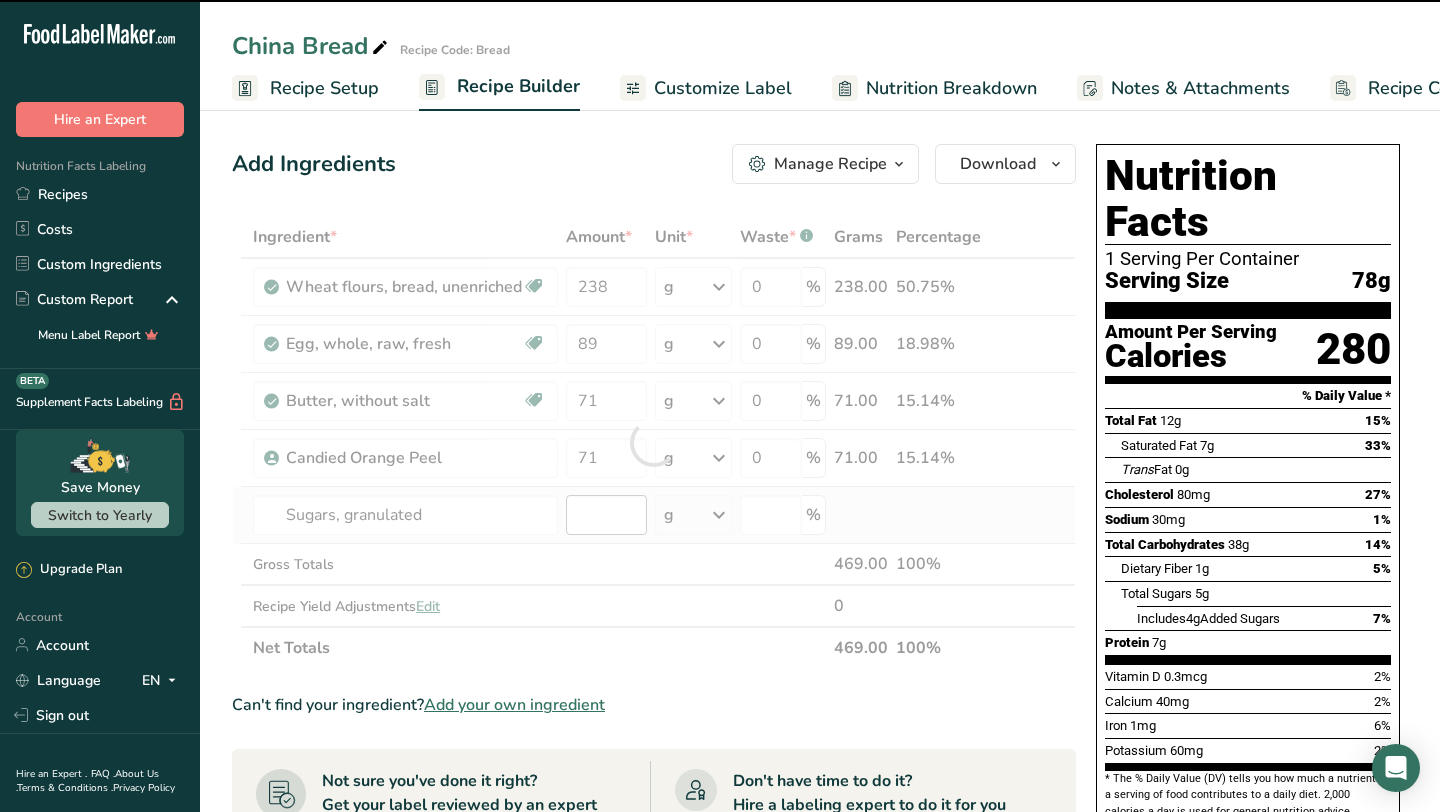 type on "0" 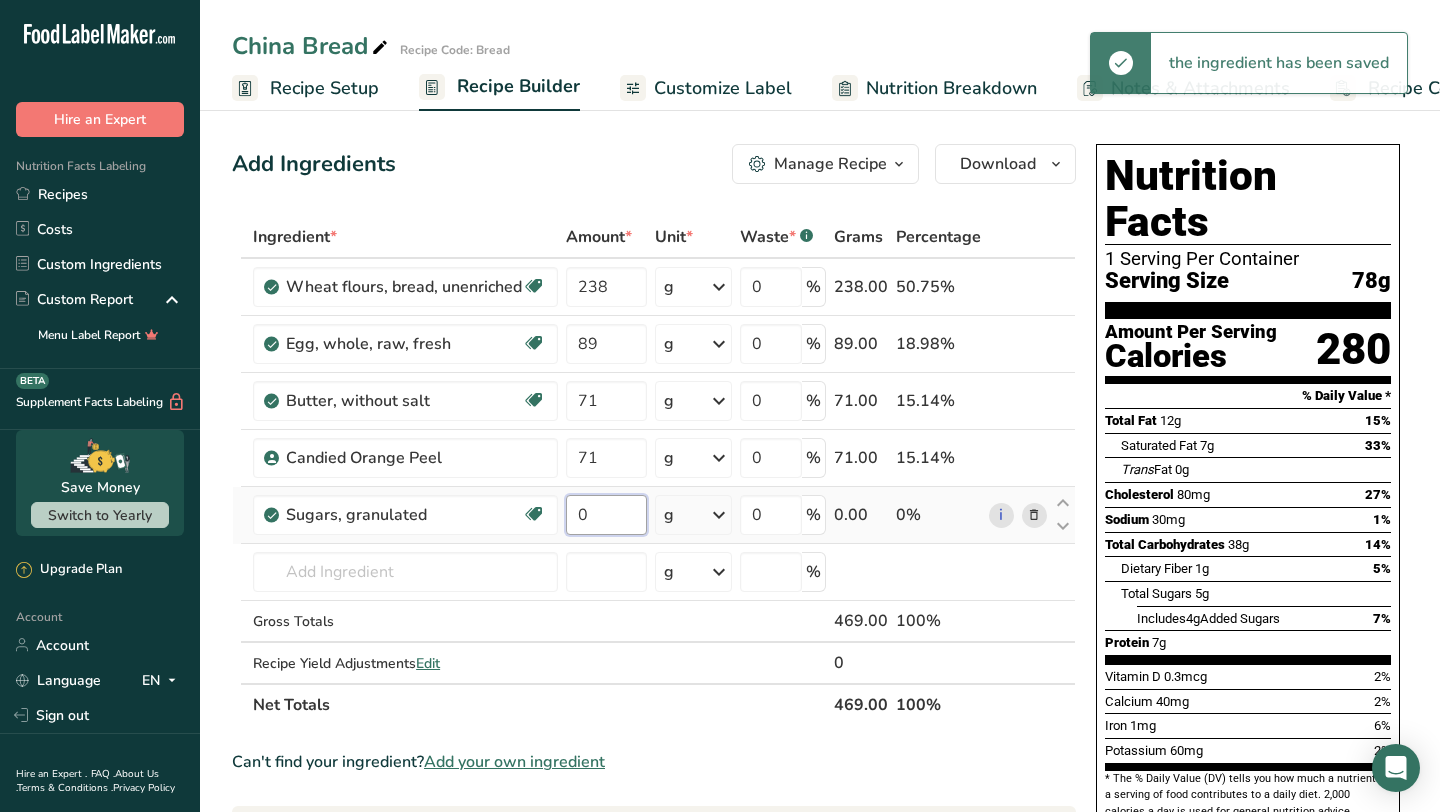click on "0" at bounding box center [606, 515] 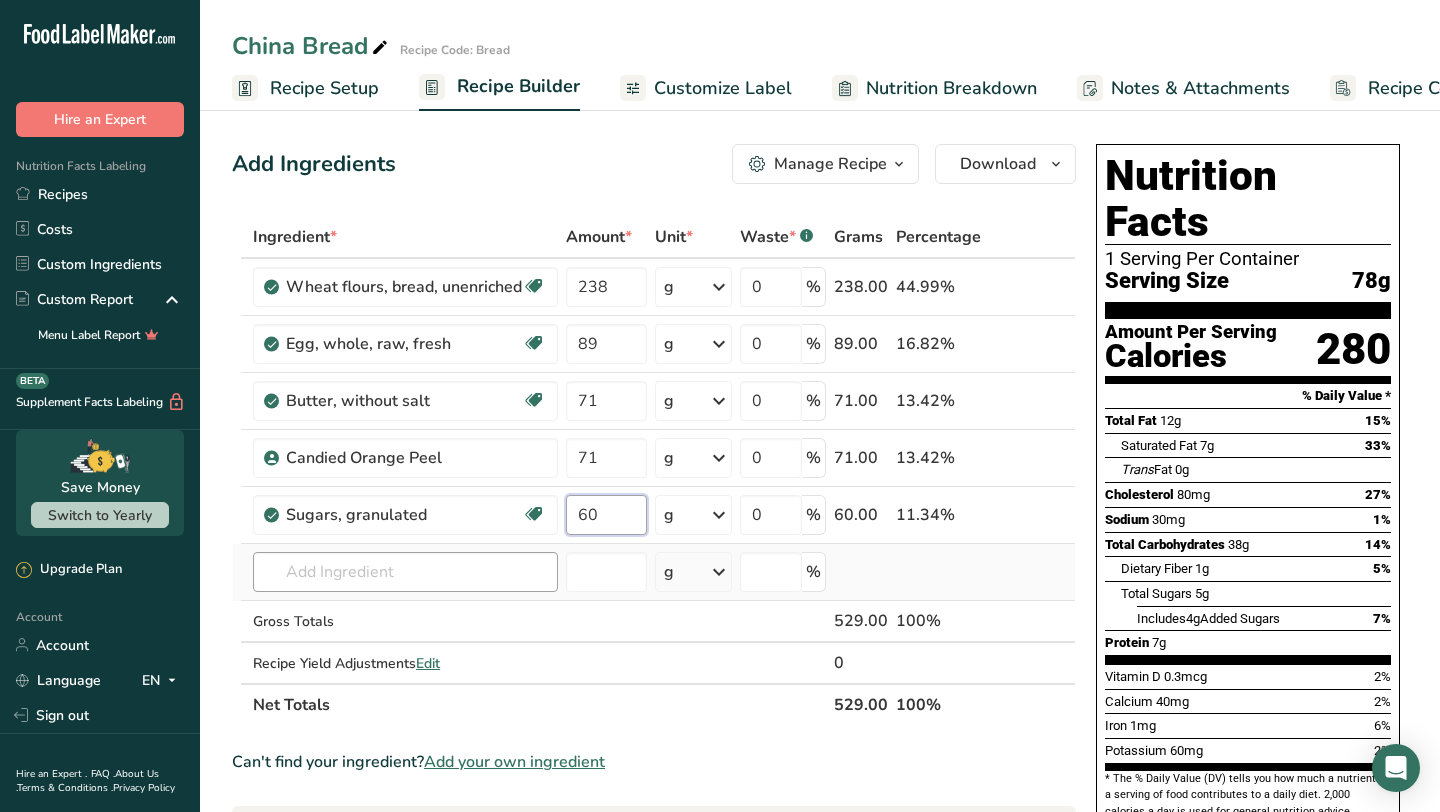 type on "60" 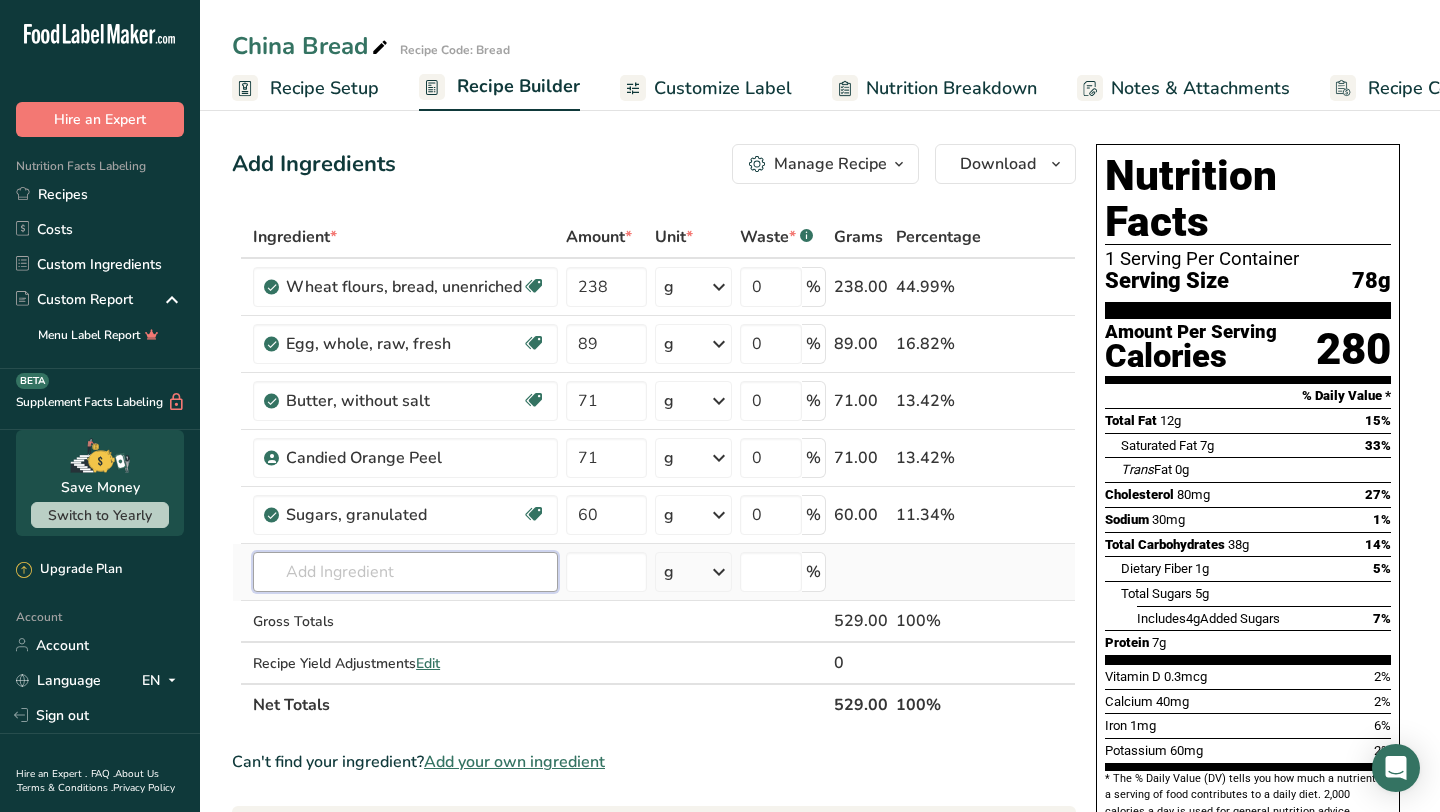 click on "Ingredient *
Amount *
Unit *
Waste *   .a-a{fill:#347362;}.b-a{fill:#fff;}          Grams
Percentage
Wheat flours, bread, unenriched
Vegetarian
Soy free
[NUMBER]
g
Portions
1 cup unsifted, dipped
Weight Units
g
kg
mg
See more
Volume Units
l
Volume units require a density conversion. If you know your ingredient's density enter it below. Otherwise, click on "RIA" our AI Regulatory bot - she will be able to help you
lb/ft3
g/cm3
Confirm
mL
lb/ft3
g/cm3
Confirm" at bounding box center [654, 471] 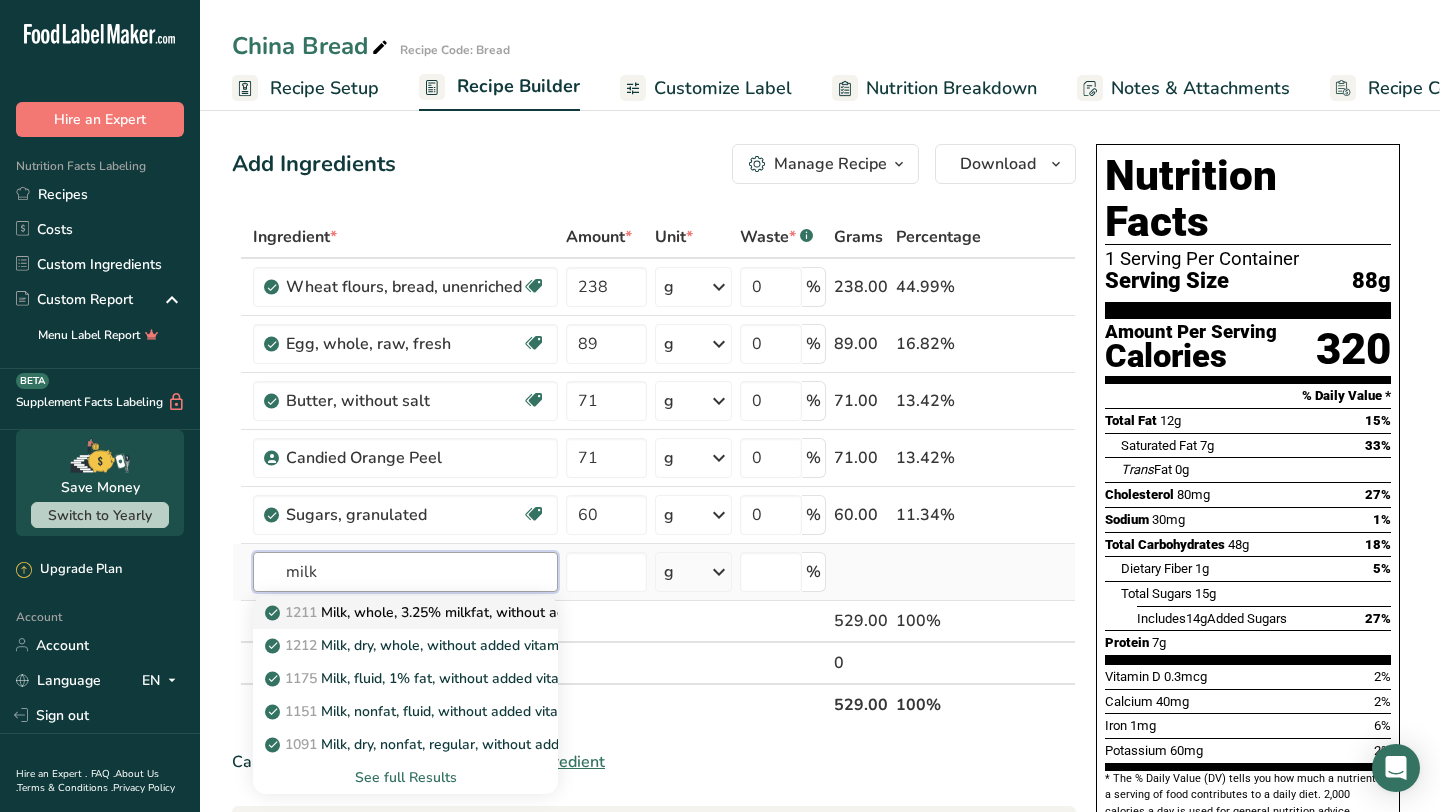 type on "milk" 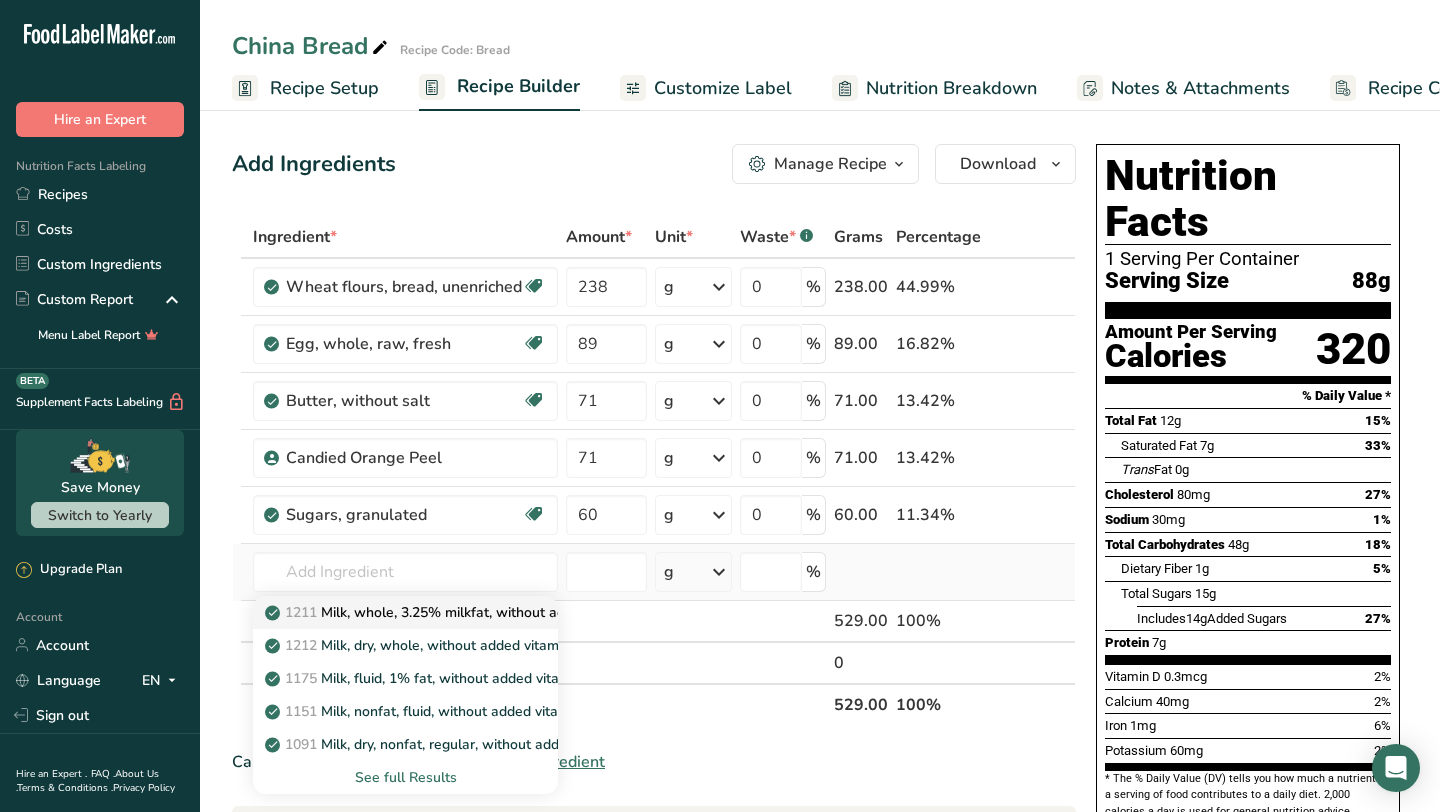 click on "1211
Milk, whole, 3.25% milkfat, without added vitamin A and vitamin D" at bounding box center (507, 612) 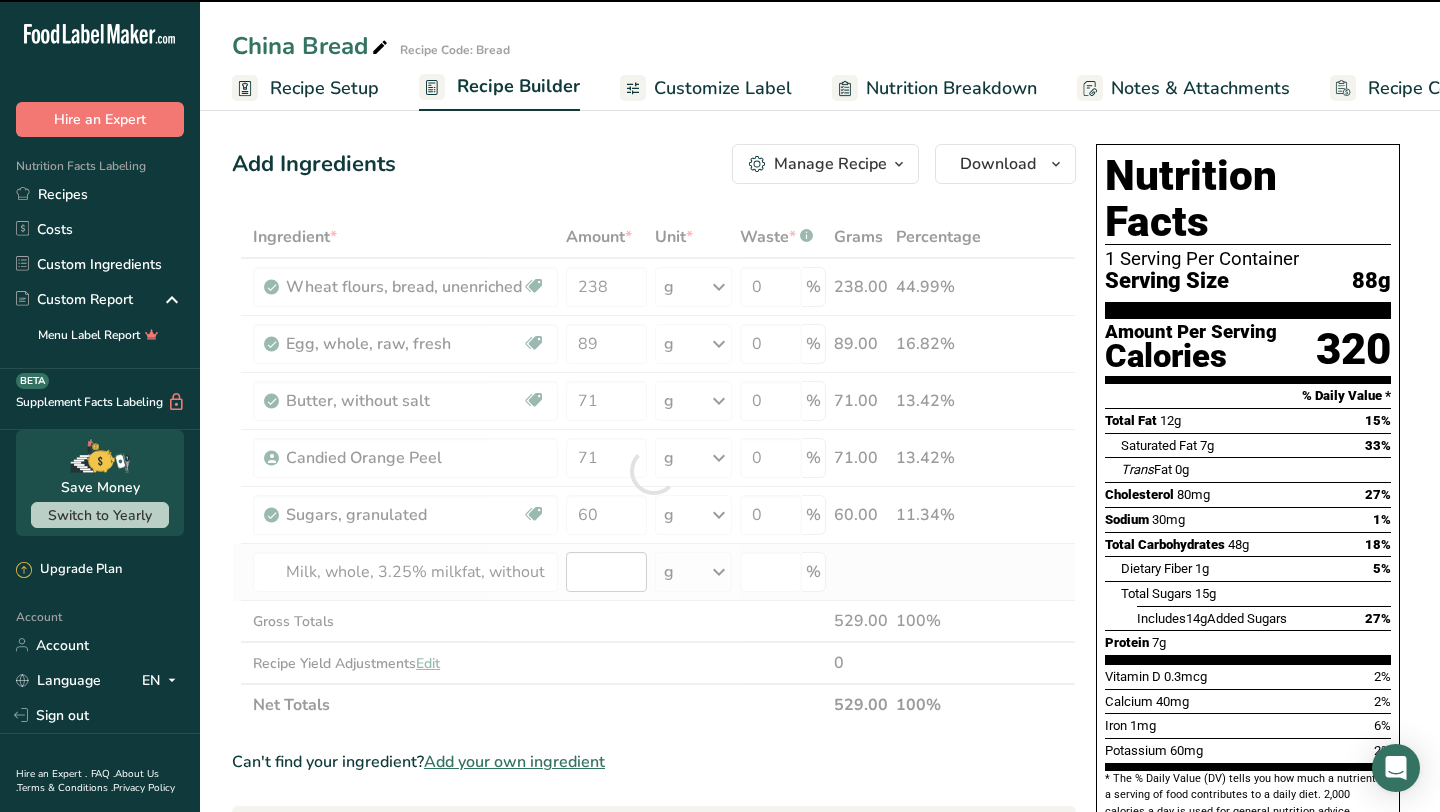 type on "0" 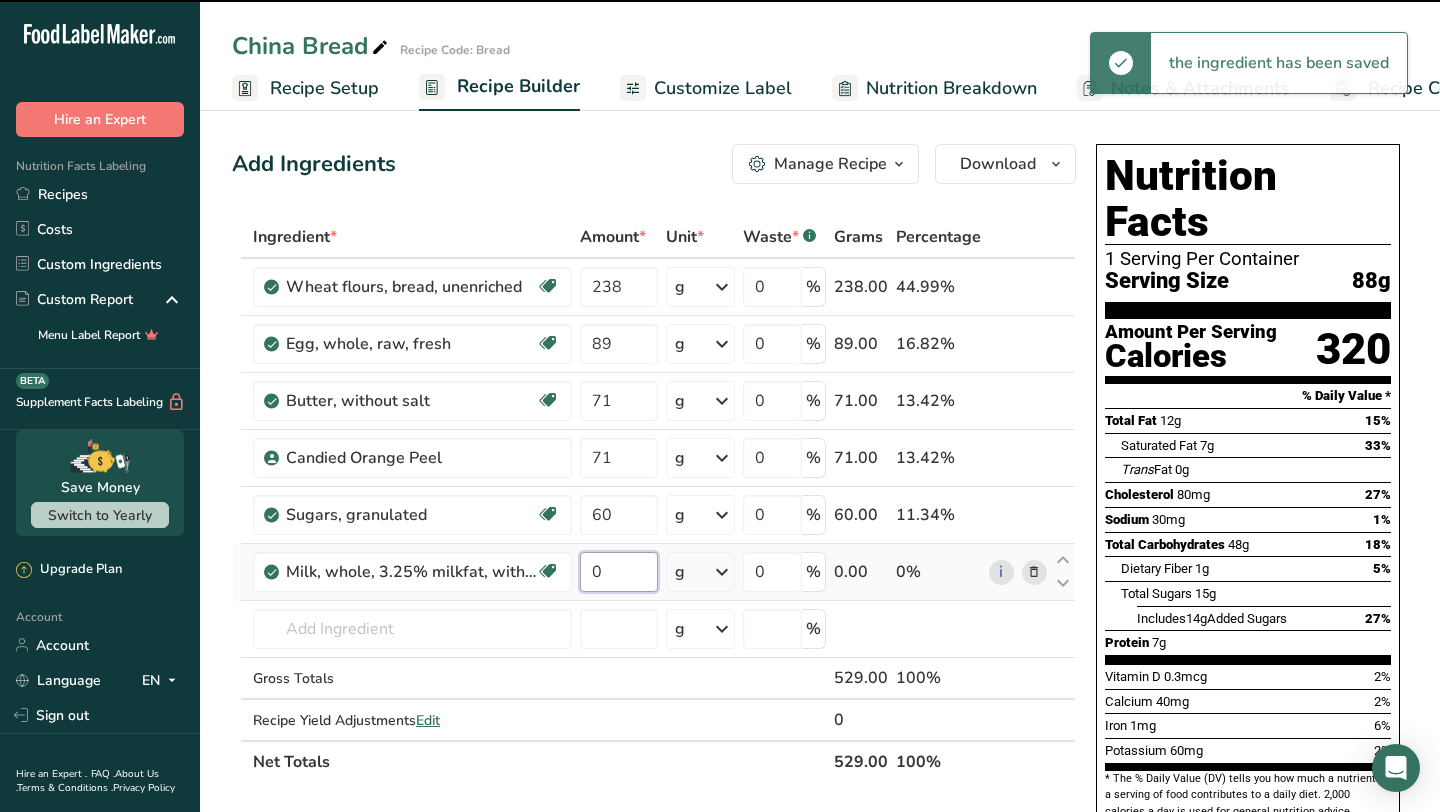 click on "0" at bounding box center [618, 572] 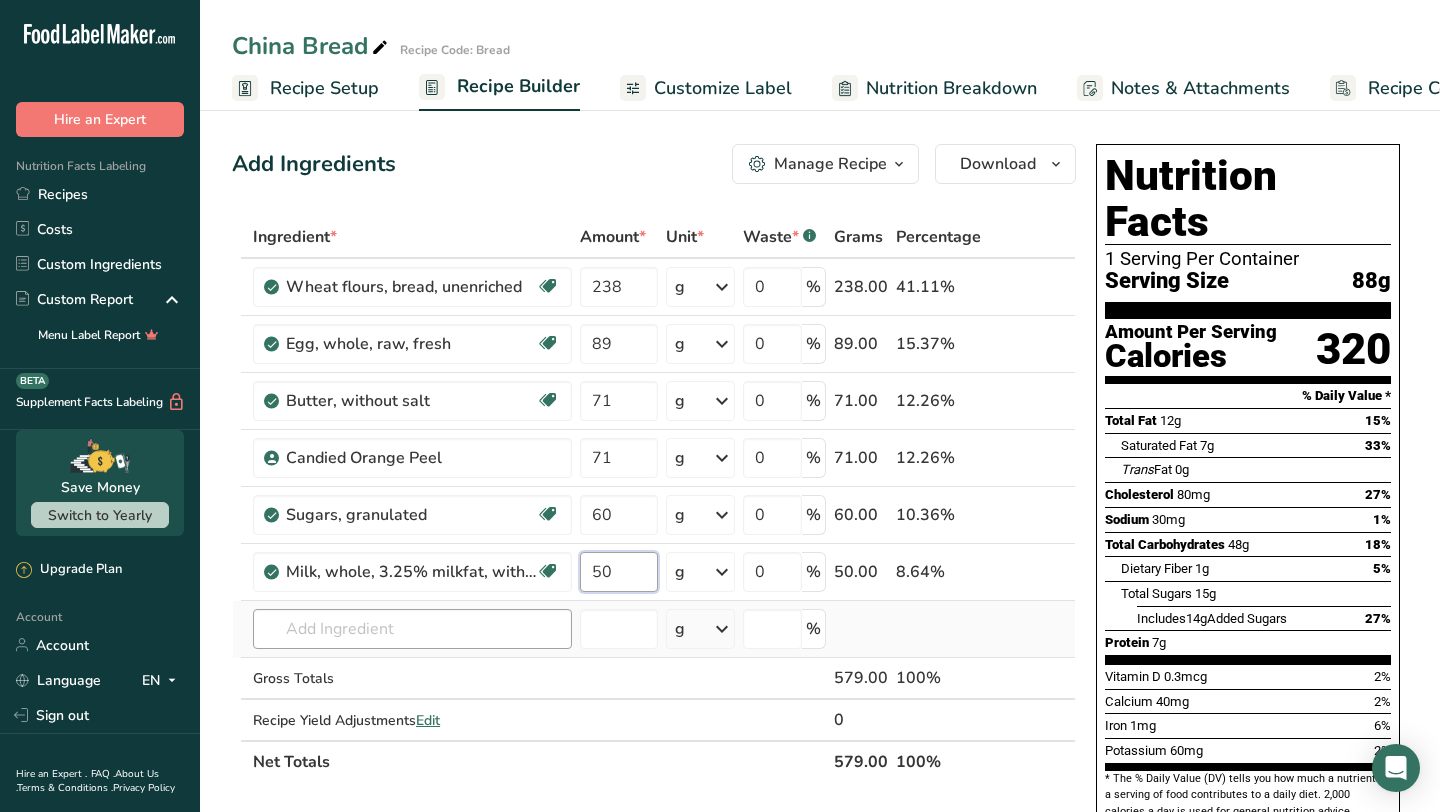 type on "50" 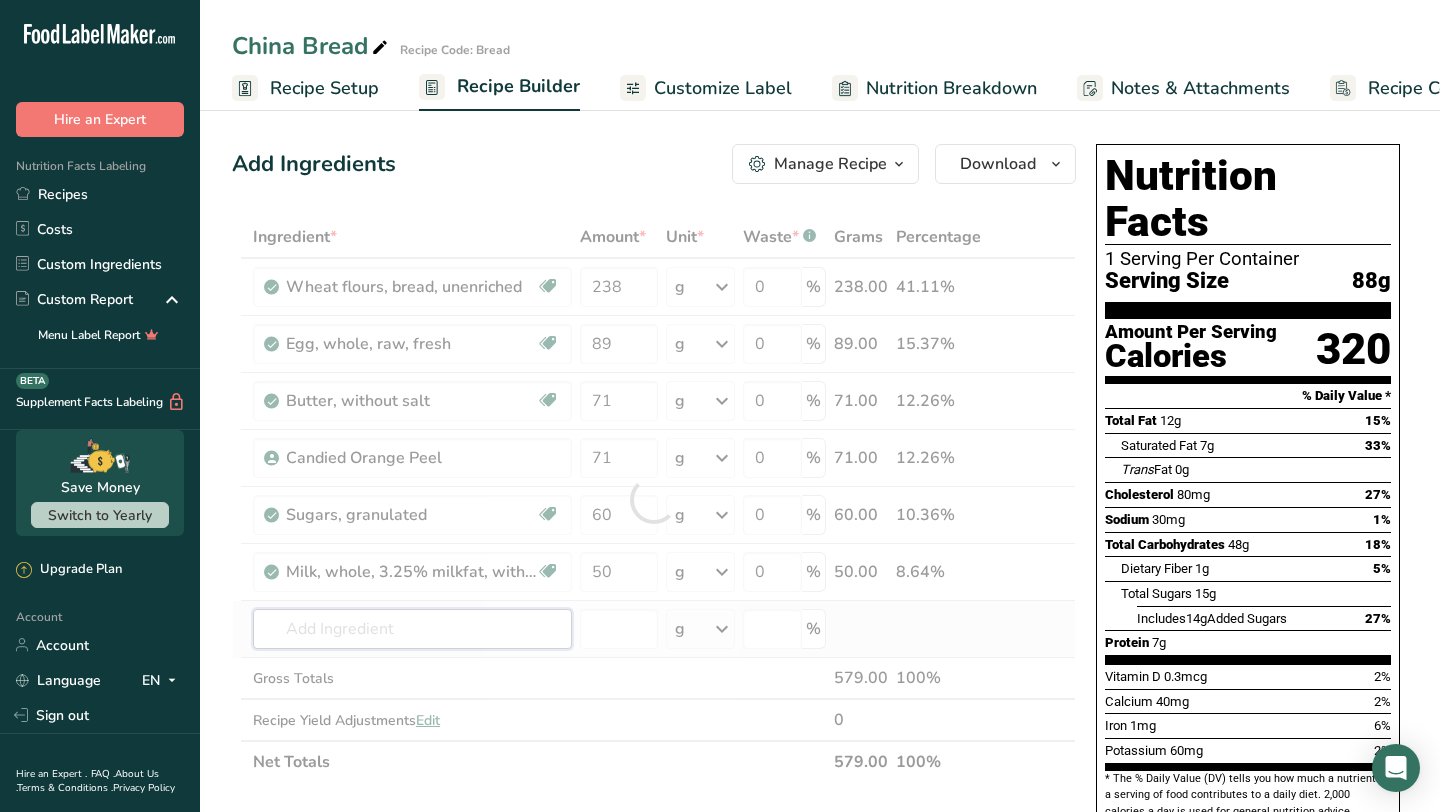 click on "Ingredient *
Amount *
Unit *
Waste *   .a-a{fill:#347362;}.b-a{fill:#fff;}          Grams
Percentage
Wheat flours, bread, unenriched
Vegetarian
Soy free
[NUMBER]
g
Portions
1 cup unsifted, dipped
Weight Units
g
kg
mg
See more
Volume Units
l
Volume units require a density conversion. If you know your ingredient's density enter it below. Otherwise, click on "RIA" our AI Regulatory bot - she will be able to help you
lb/ft3
g/cm3
Confirm
mL
lb/ft3
g/cm3
Confirm" at bounding box center [654, 499] 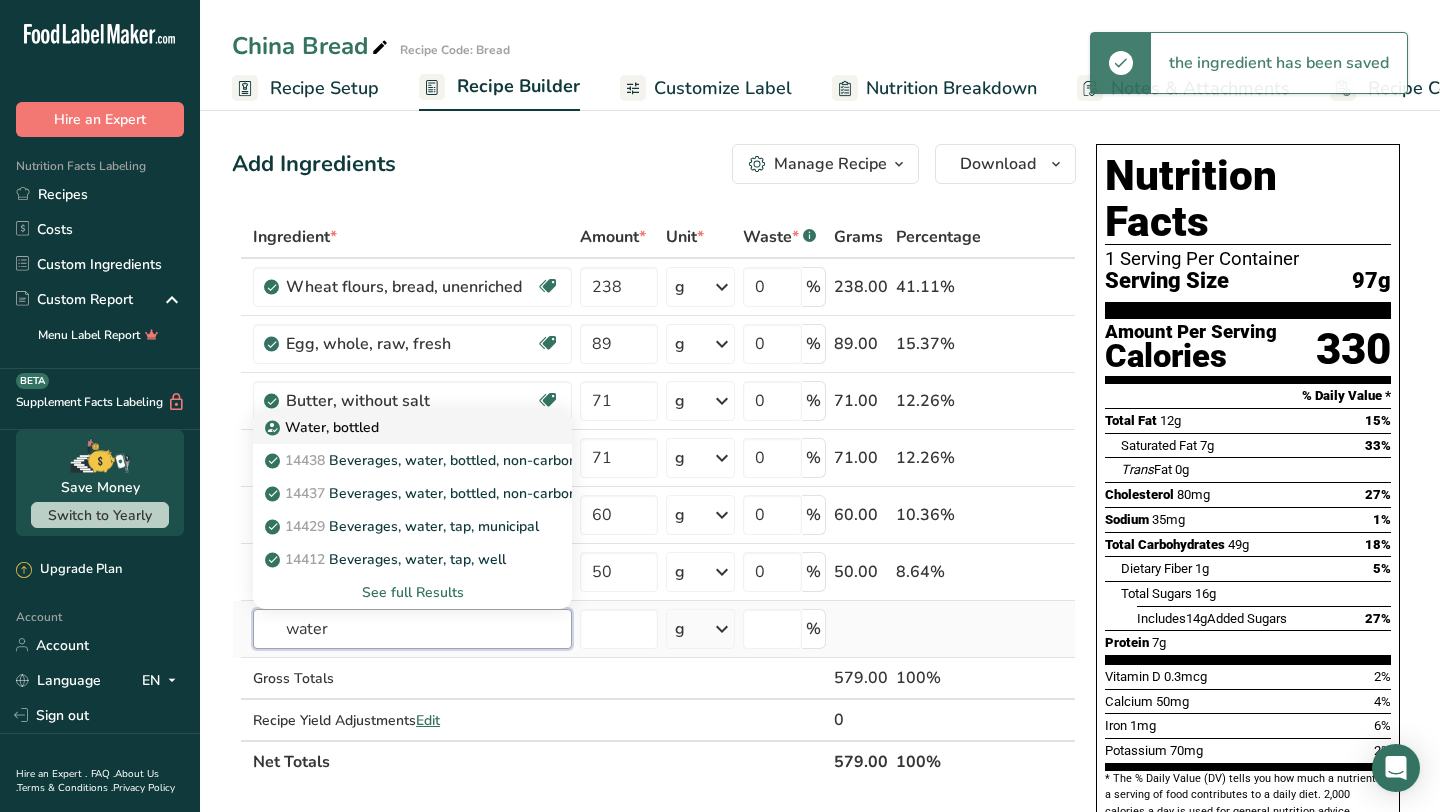 type on "water" 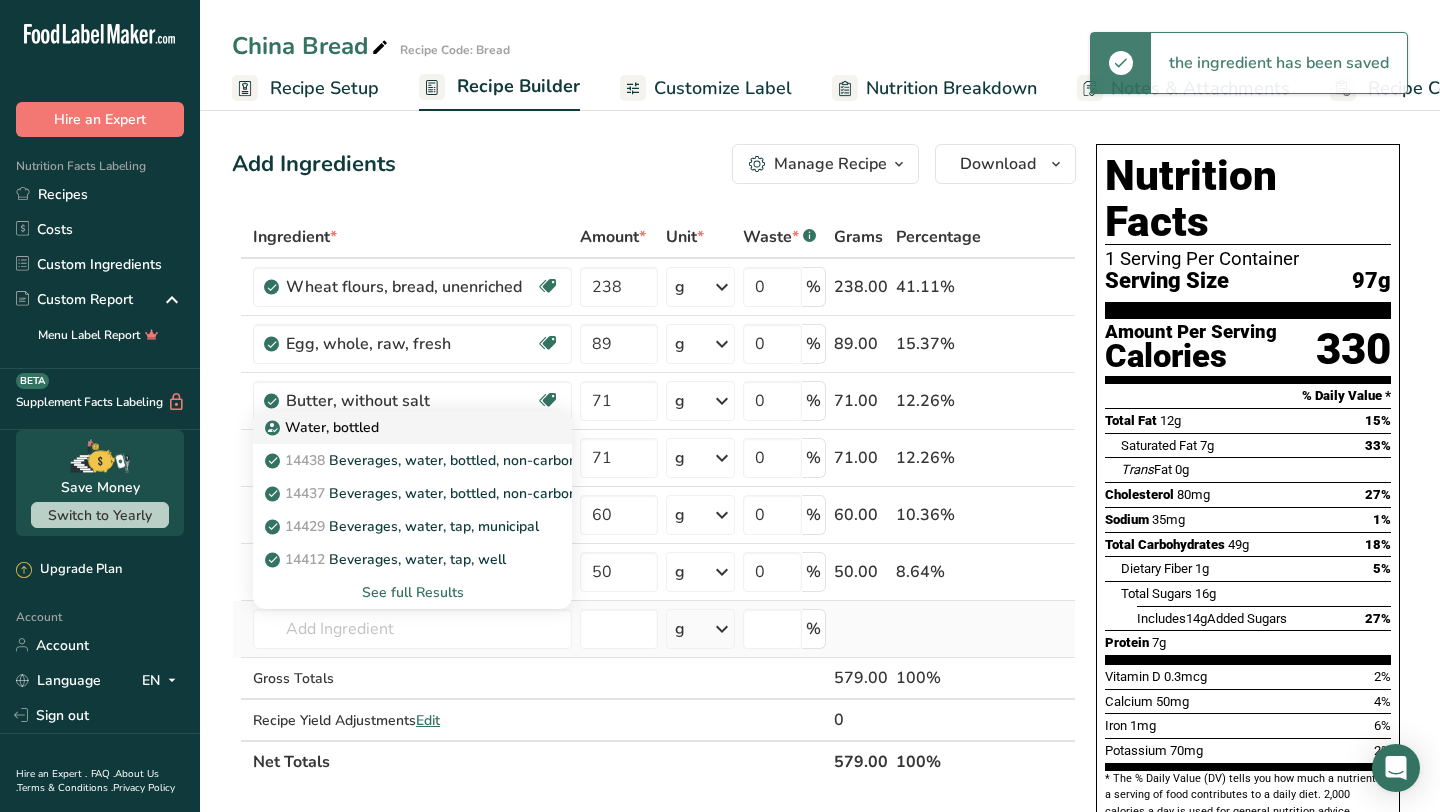 click on "Water, bottled" at bounding box center (396, 427) 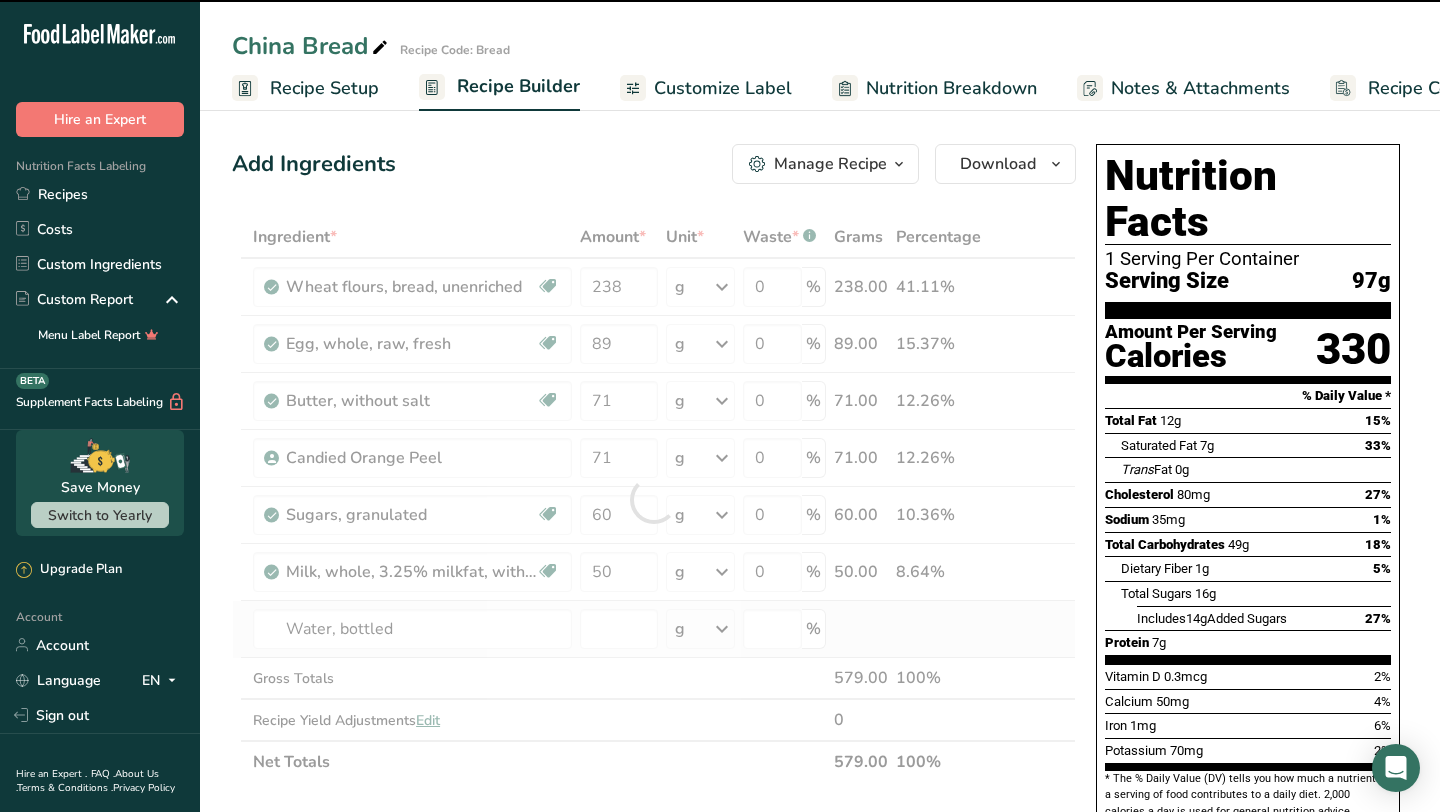 type on "0" 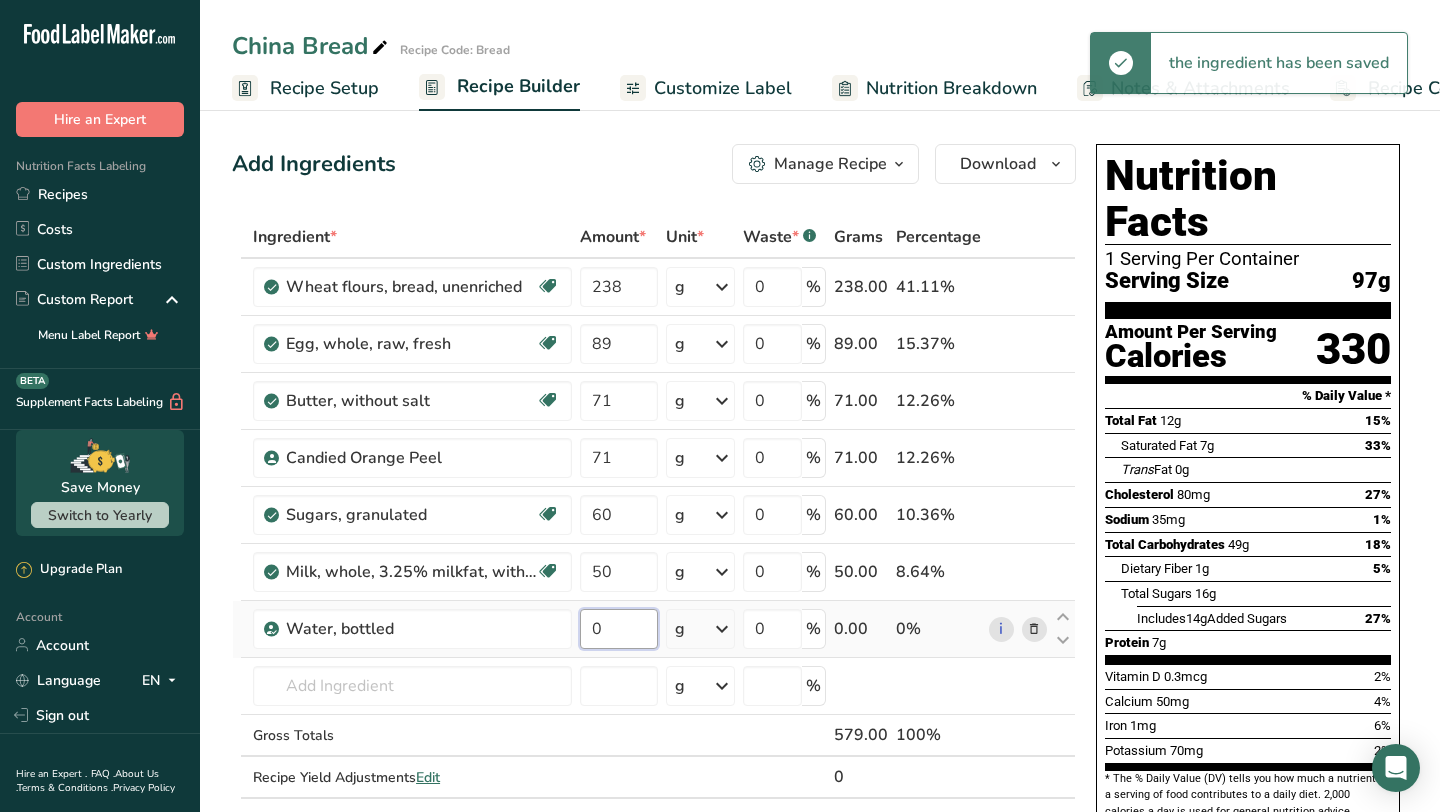 click on "0" at bounding box center (618, 629) 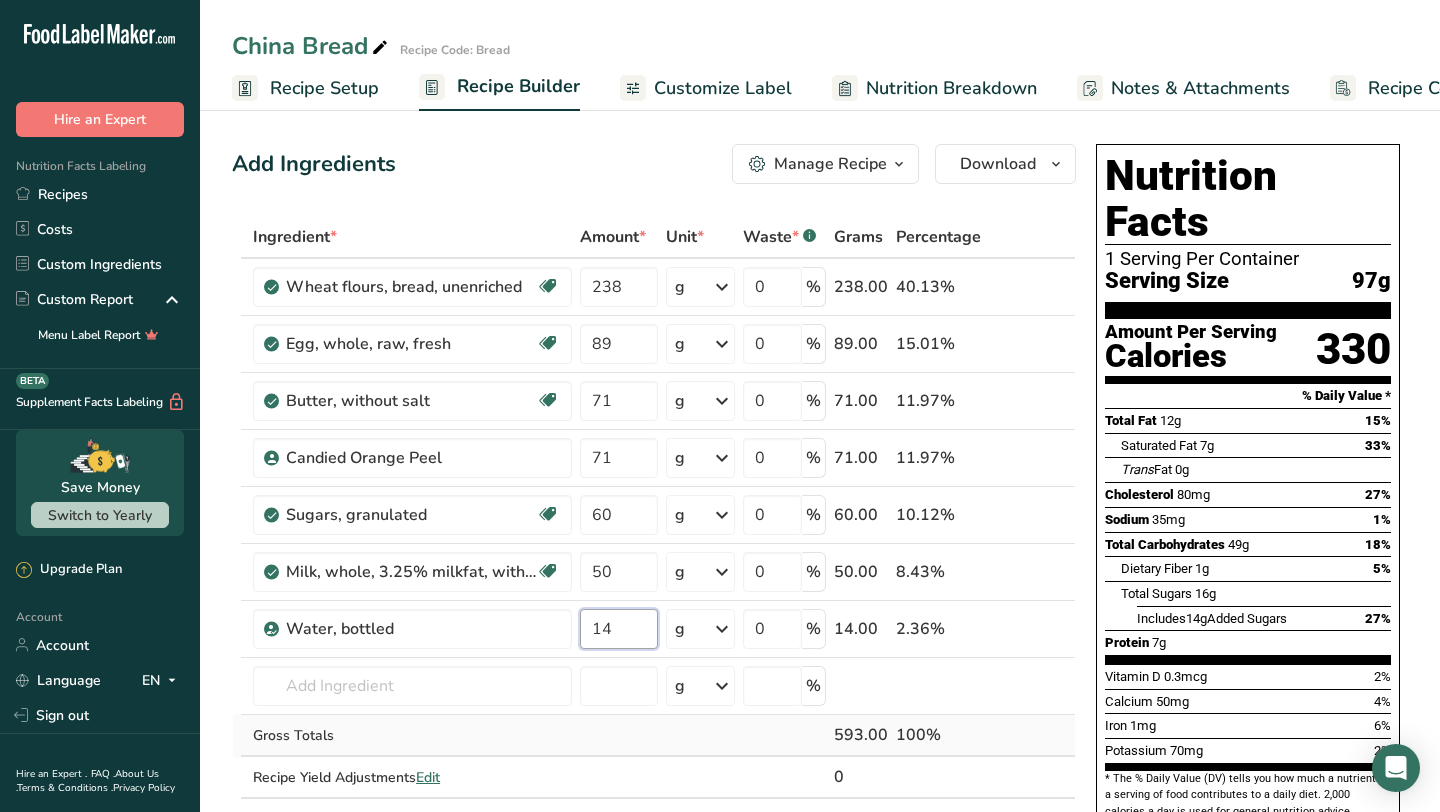 type on "14" 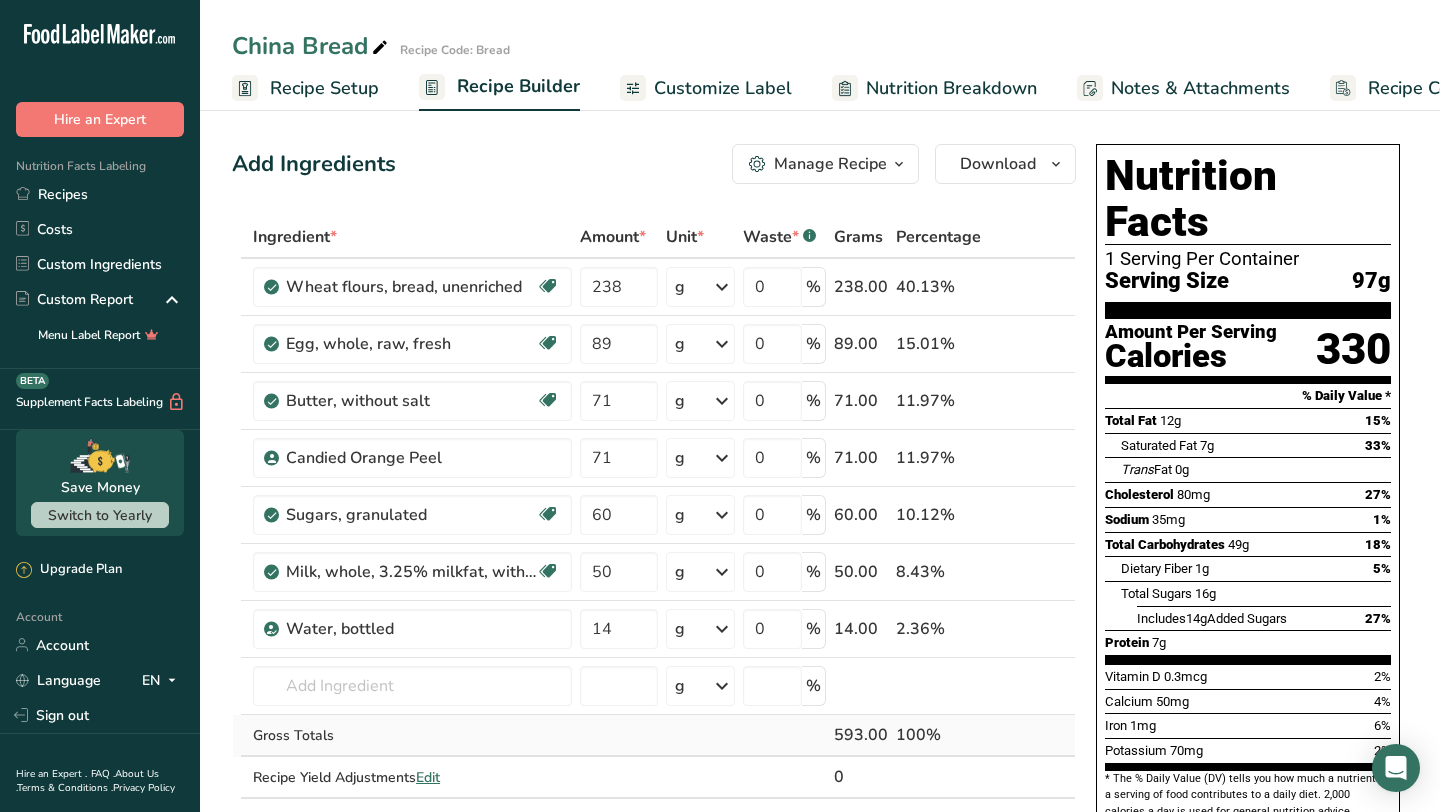 click on "Ingredient *
Amount *
Unit *
Waste *   .a-a{fill:#347362;}.b-a{fill:#fff;}          Grams
Percentage
Wheat flours, bread, unenriched
Vegetarian
Soy free
[NUMBER]
g
Portions
1 cup unsifted, dipped
Weight Units
g
kg
mg
See more
Volume Units
l
Volume units require a density conversion. If you know your ingredient's density enter it below. Otherwise, click on "RIA" our AI Regulatory bot - she will be able to help you
lb/ft3
g/cm3
Confirm
mL
lb/ft3
g/cm3
Confirm" at bounding box center (654, 528) 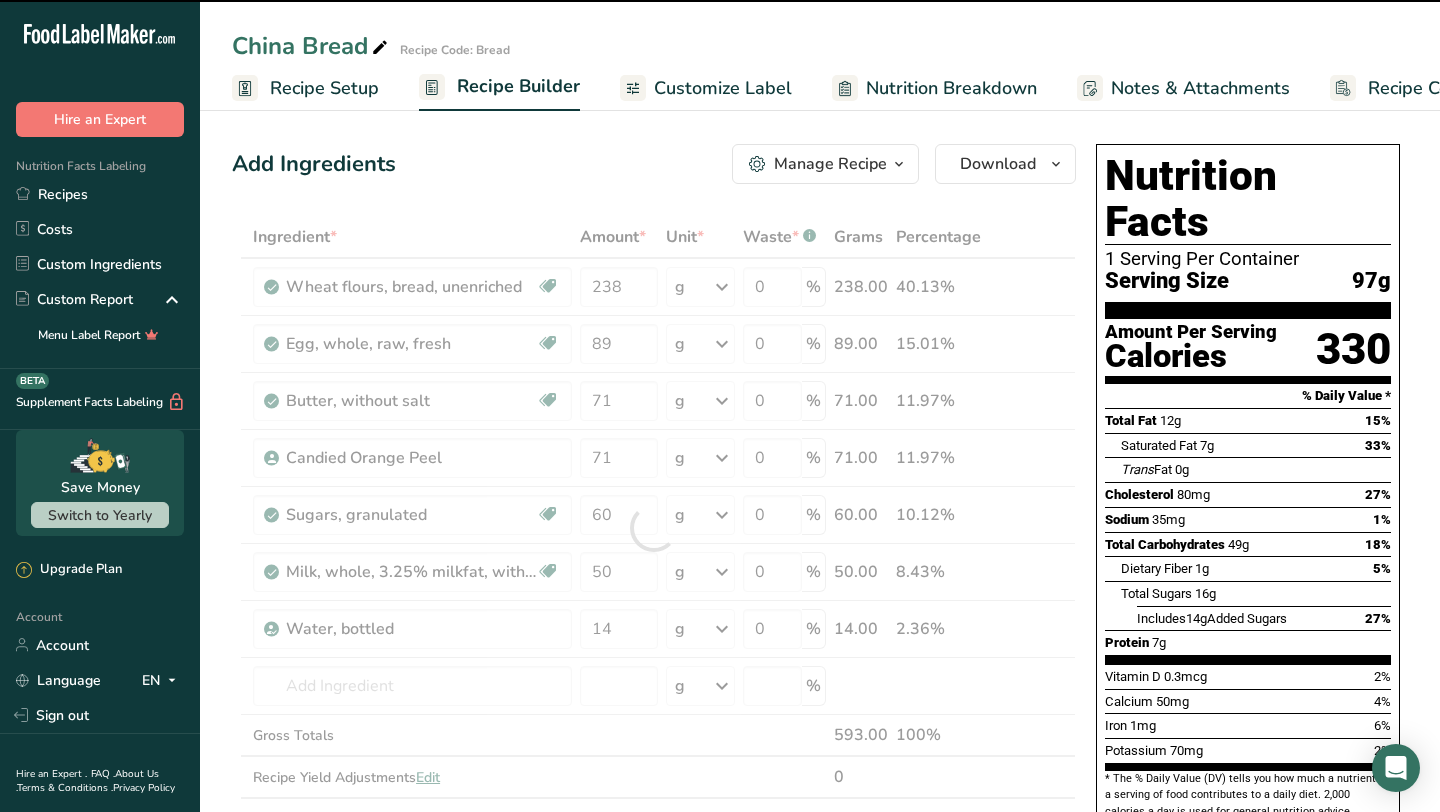 click at bounding box center [654, 528] 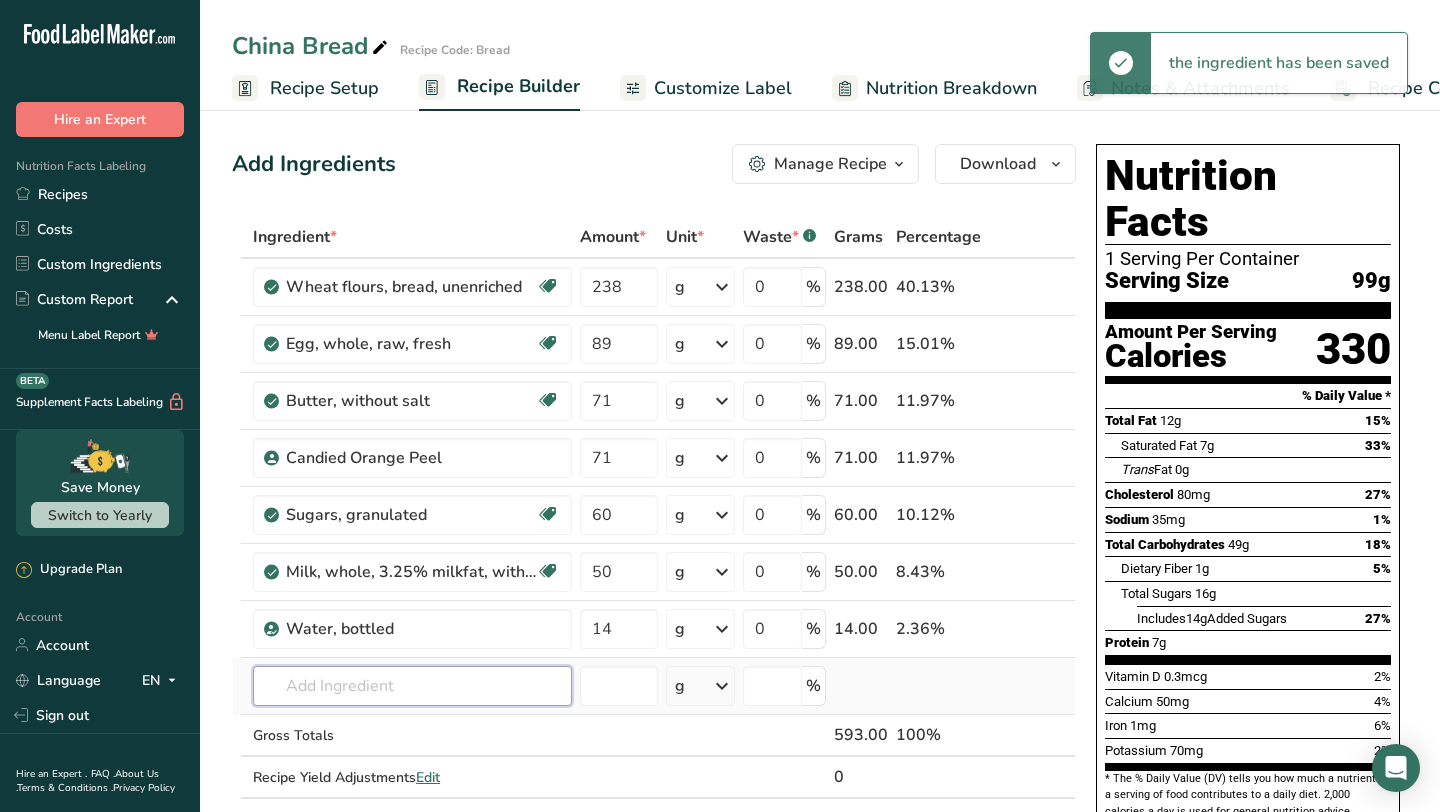 click at bounding box center [412, 686] 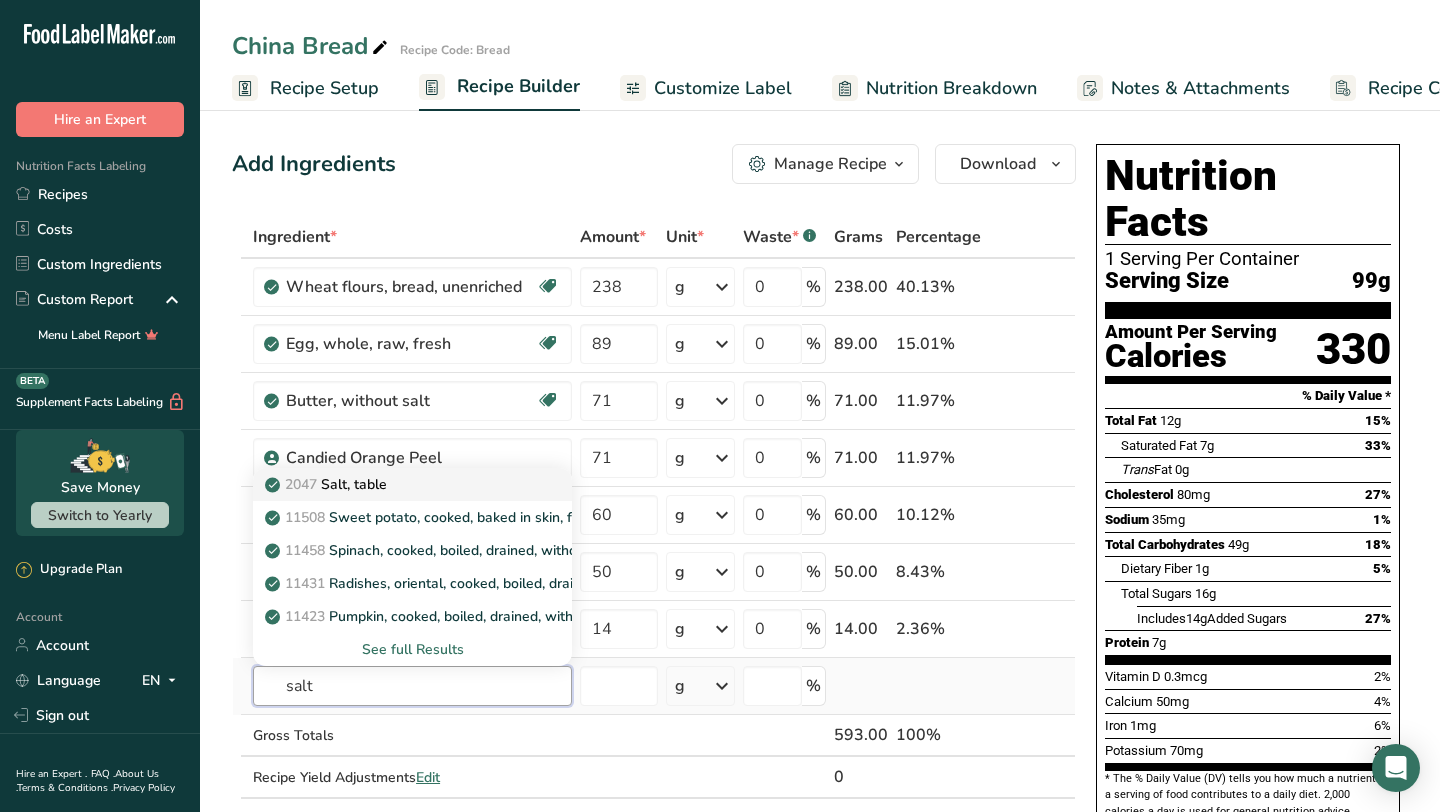 type on "salt" 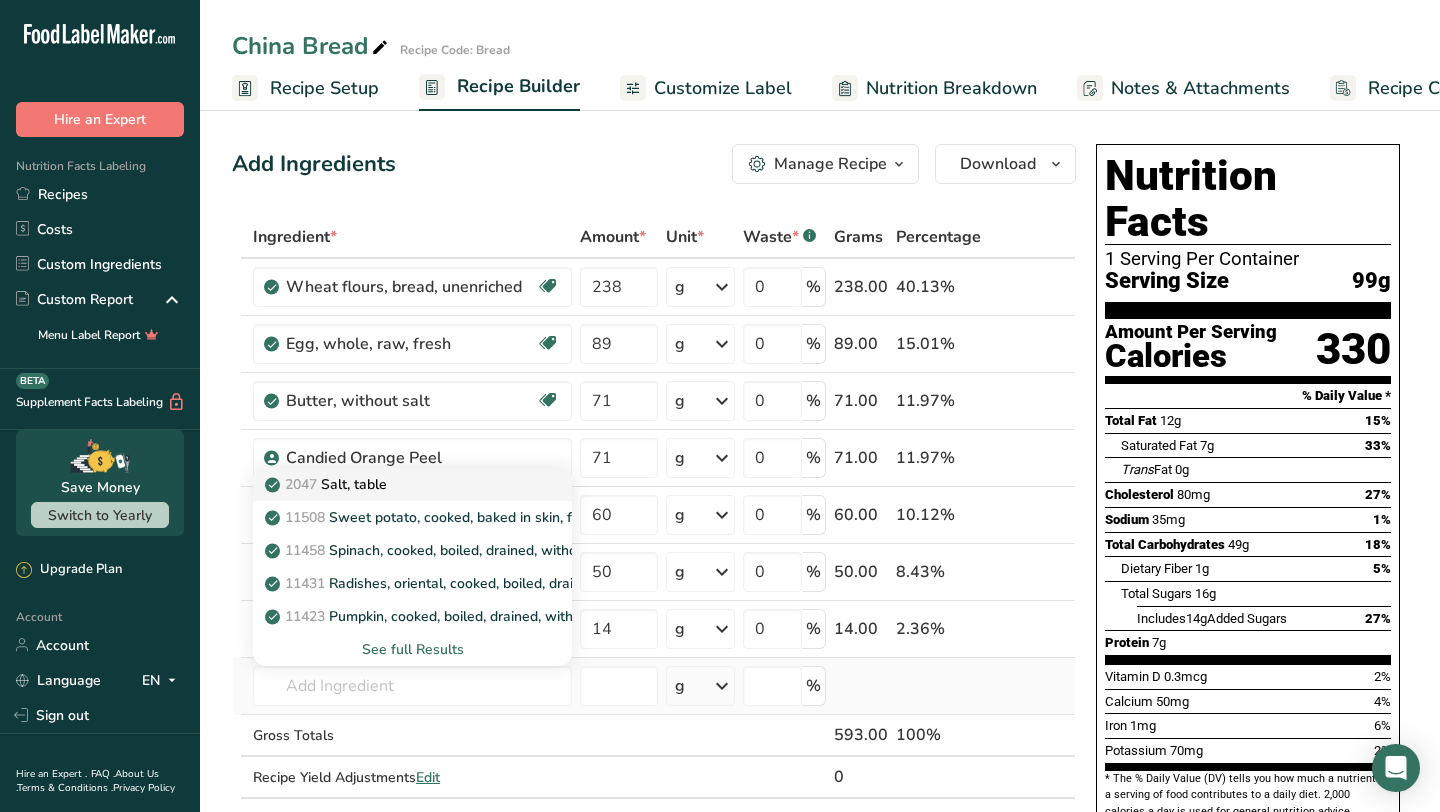 click on "2047
Salt, table" at bounding box center (412, 484) 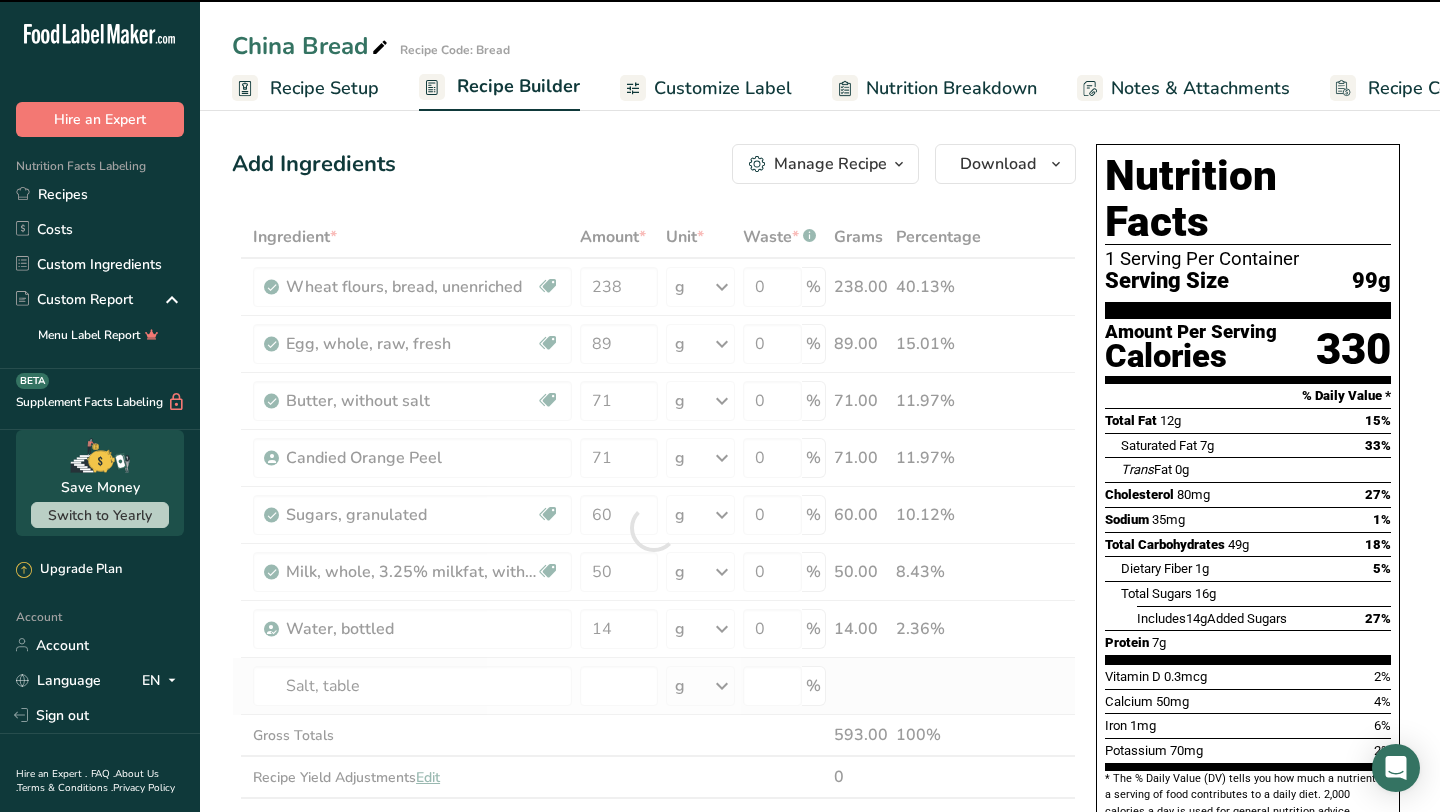 type on "0" 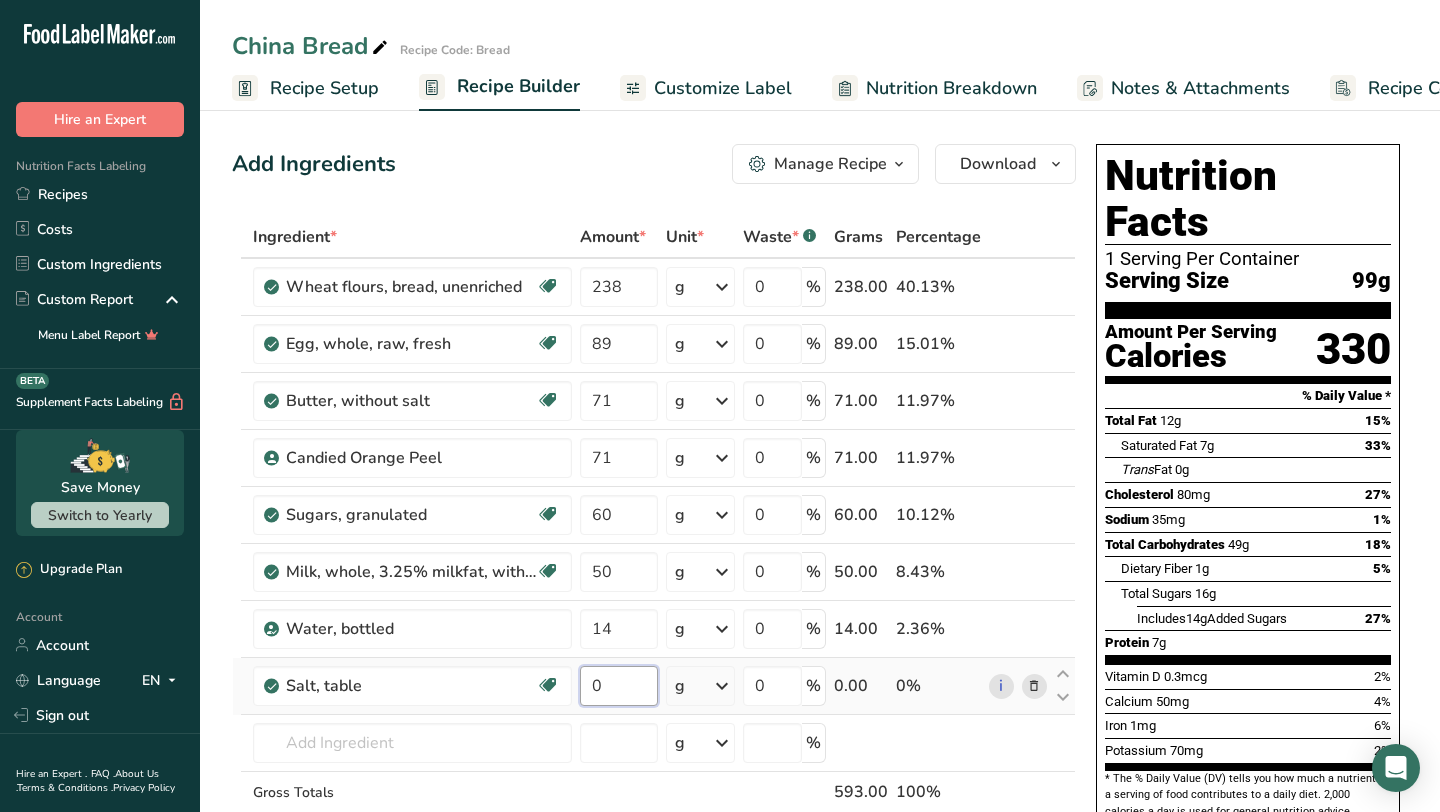 click on "0" at bounding box center [618, 686] 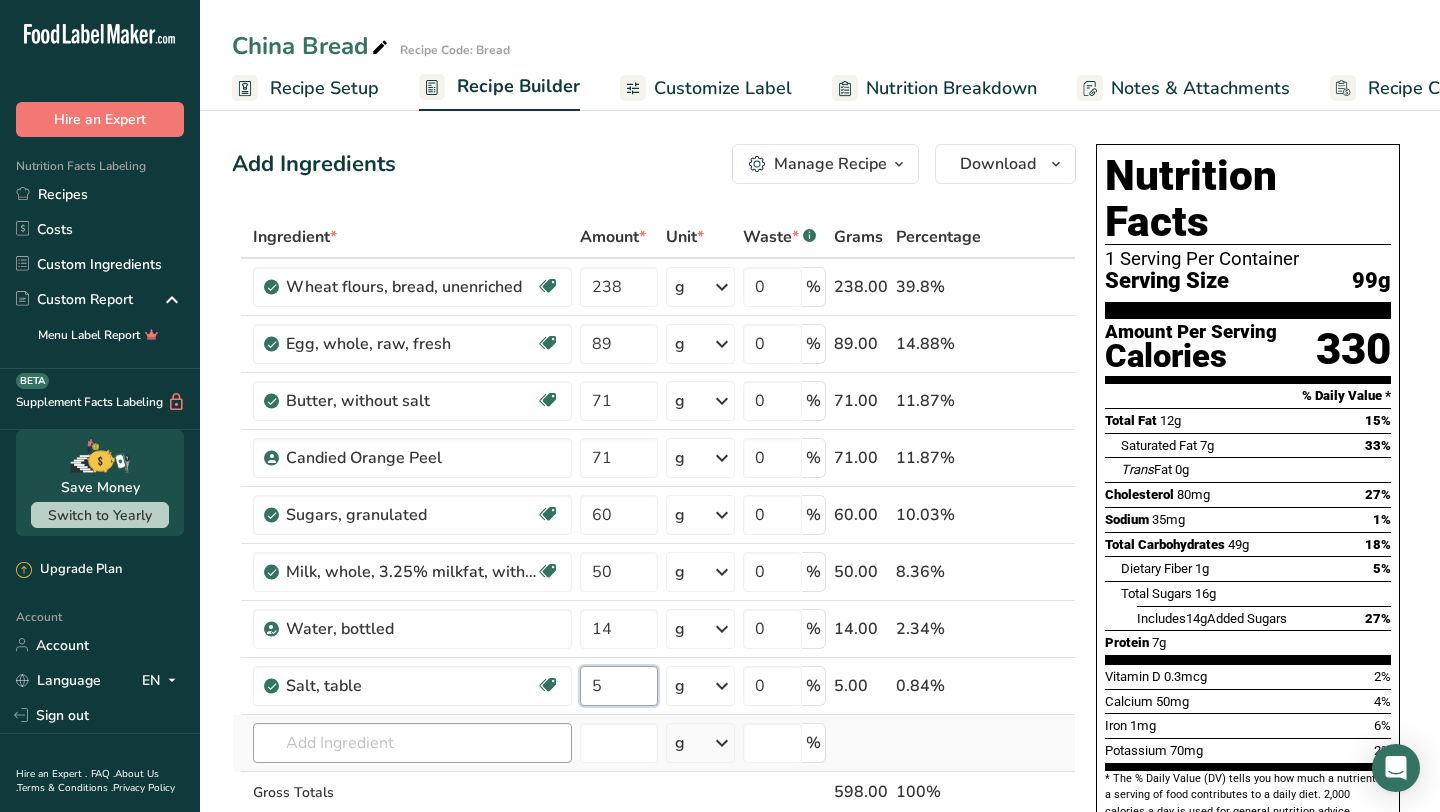 type on "5" 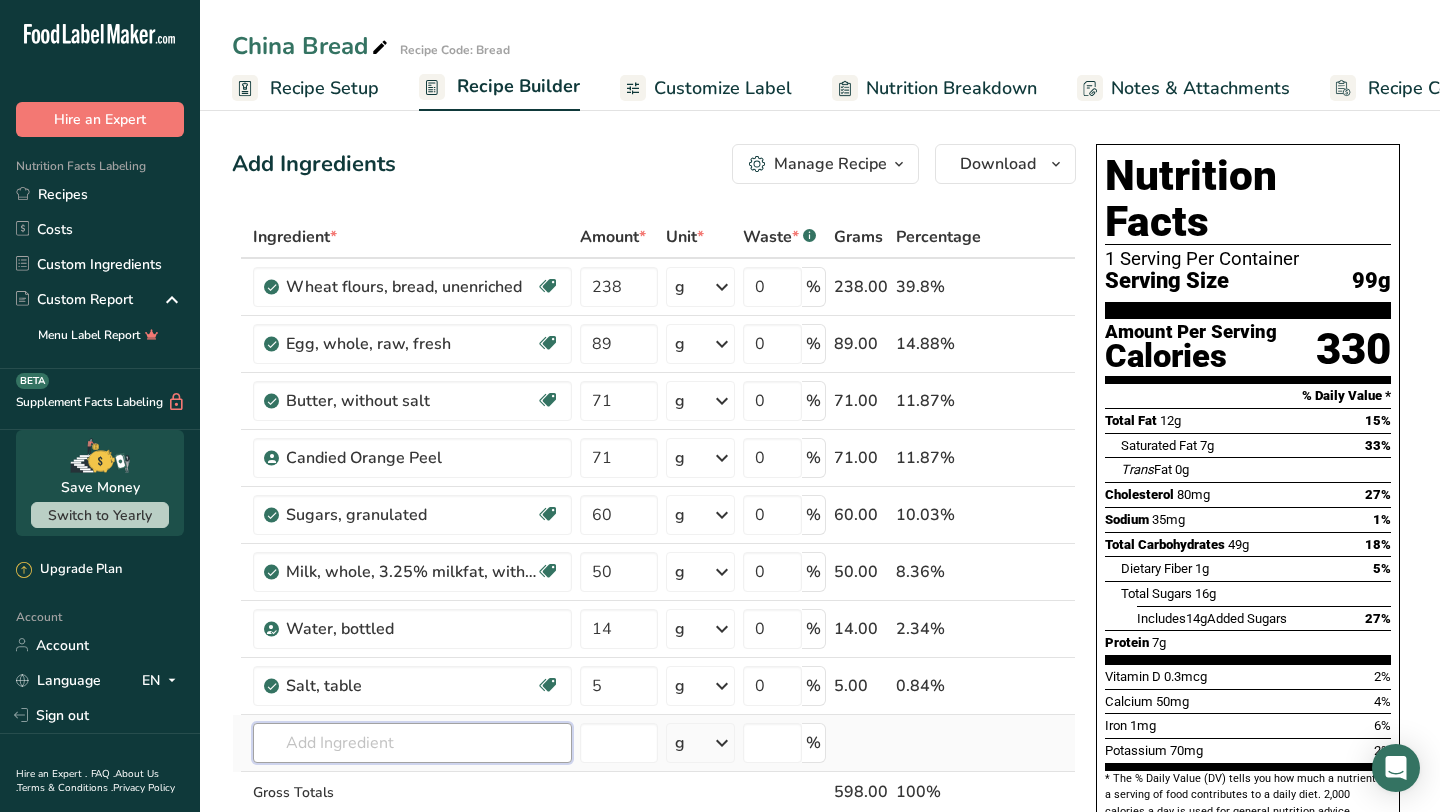 click on "Ingredient *
Amount *
Unit *
Waste *   .a-a{fill:#347362;}.b-a{fill:#fff;}          Grams
Percentage
Wheat flours, bread, unenriched
Vegetarian
Soy free
[NUMBER]
g
Portions
1 cup unsifted, dipped
Weight Units
g
kg
mg
See more
Volume Units
l
Volume units require a density conversion. If you know your ingredient's density enter it below. Otherwise, click on "RIA" our AI Regulatory bot - she will be able to help you
lb/ft3
g/cm3
Confirm
mL
lb/ft3
g/cm3
Confirm" at bounding box center (654, 556) 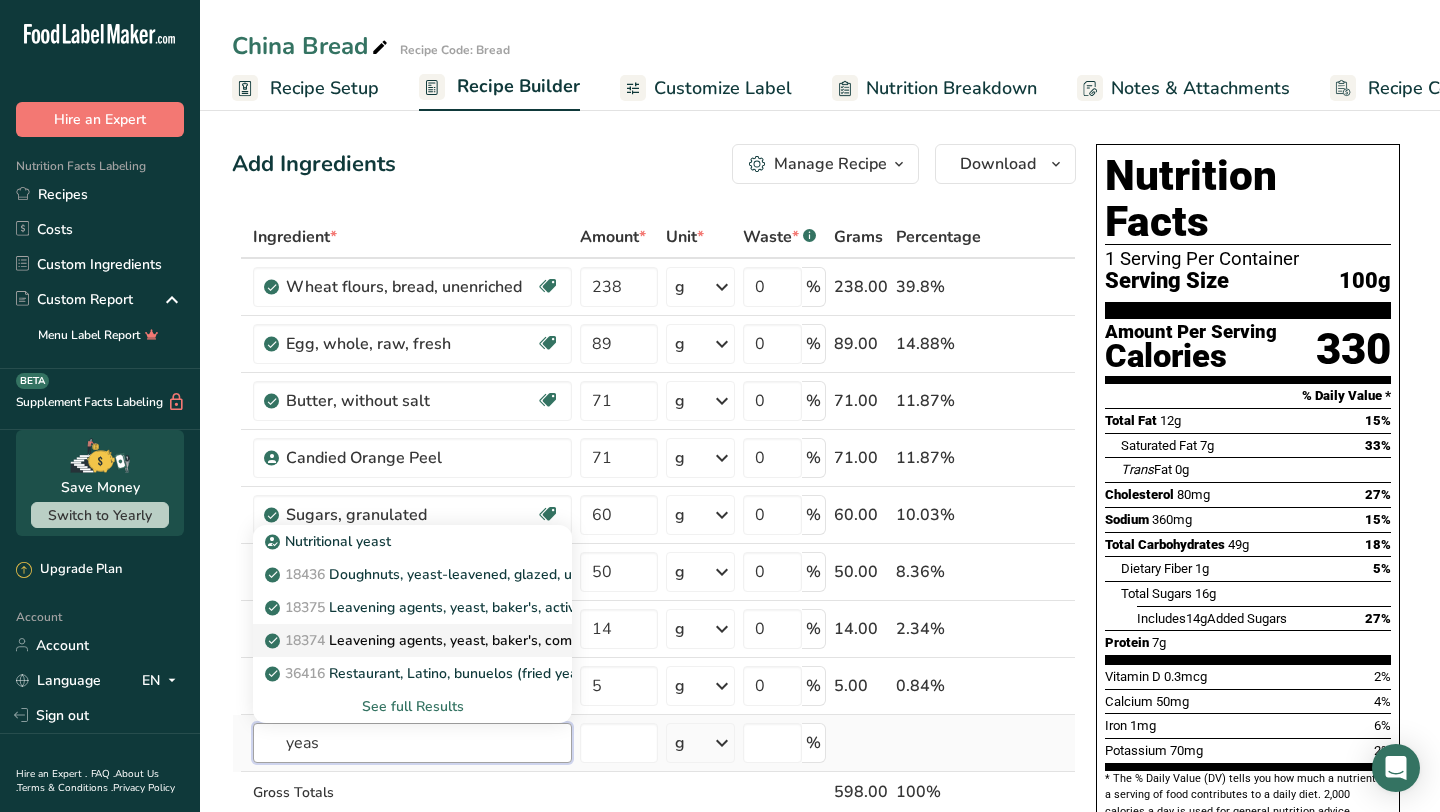type on "yeas" 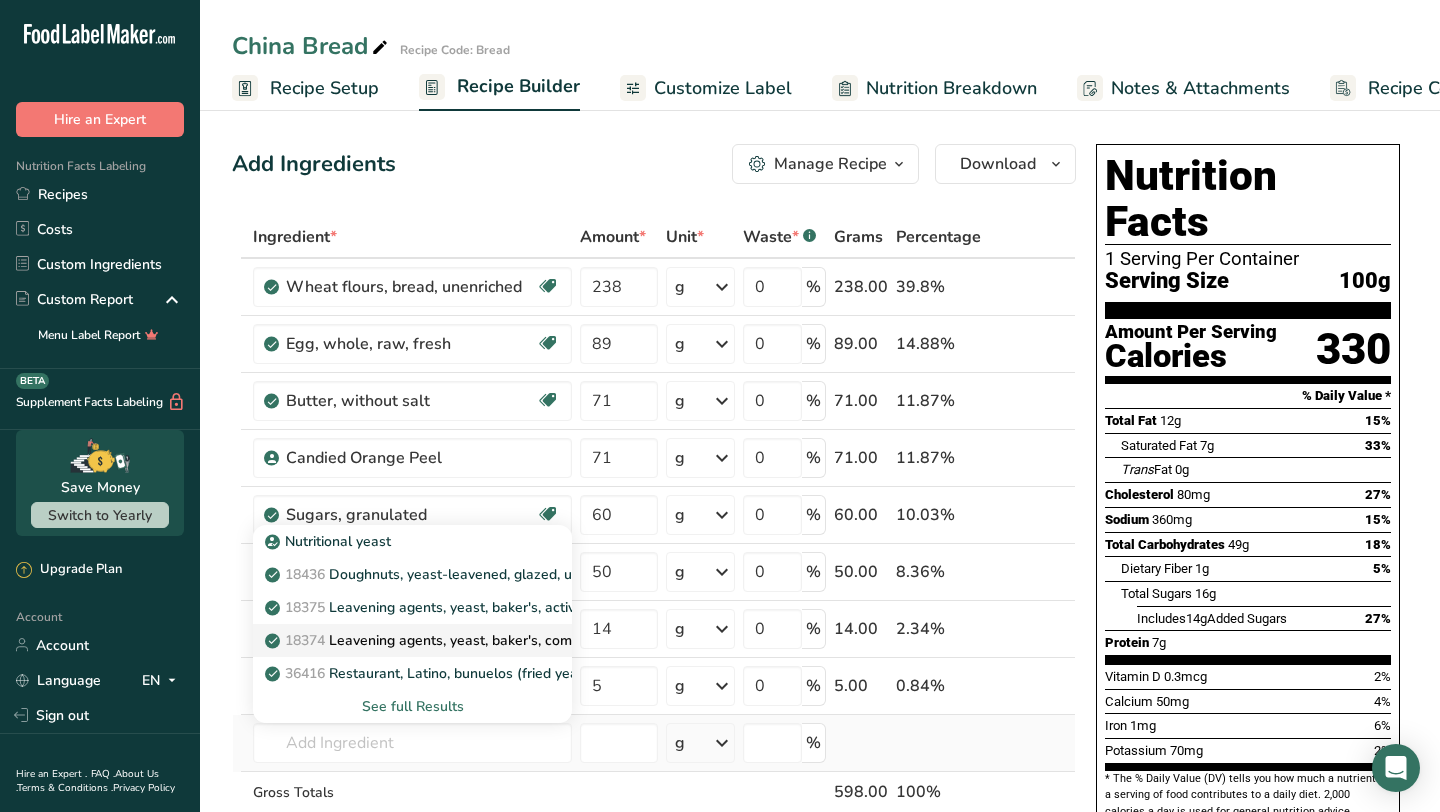 click on "[NUMBER]
Leavening agents, yeast, baker's, compressed" at bounding box center (446, 640) 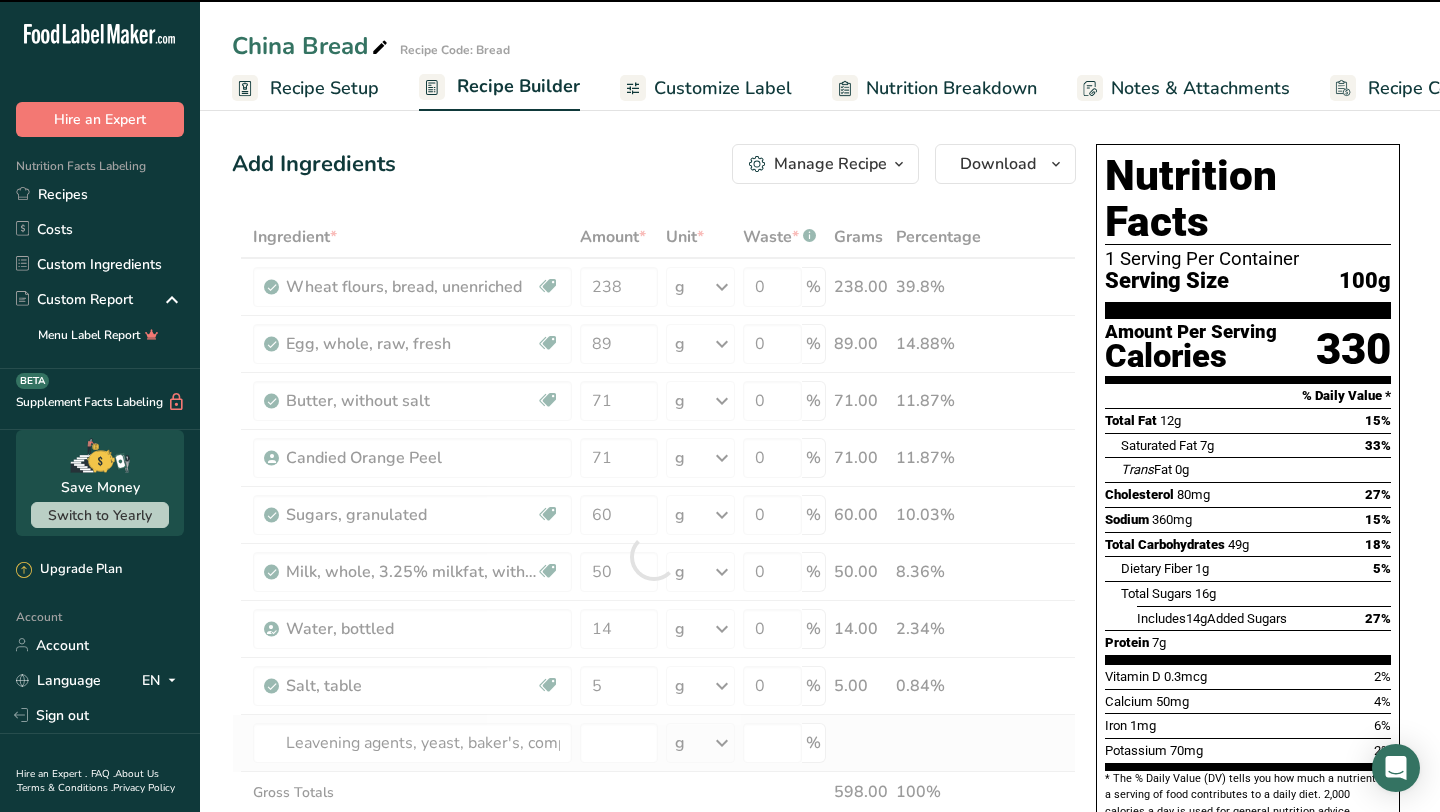 type on "0" 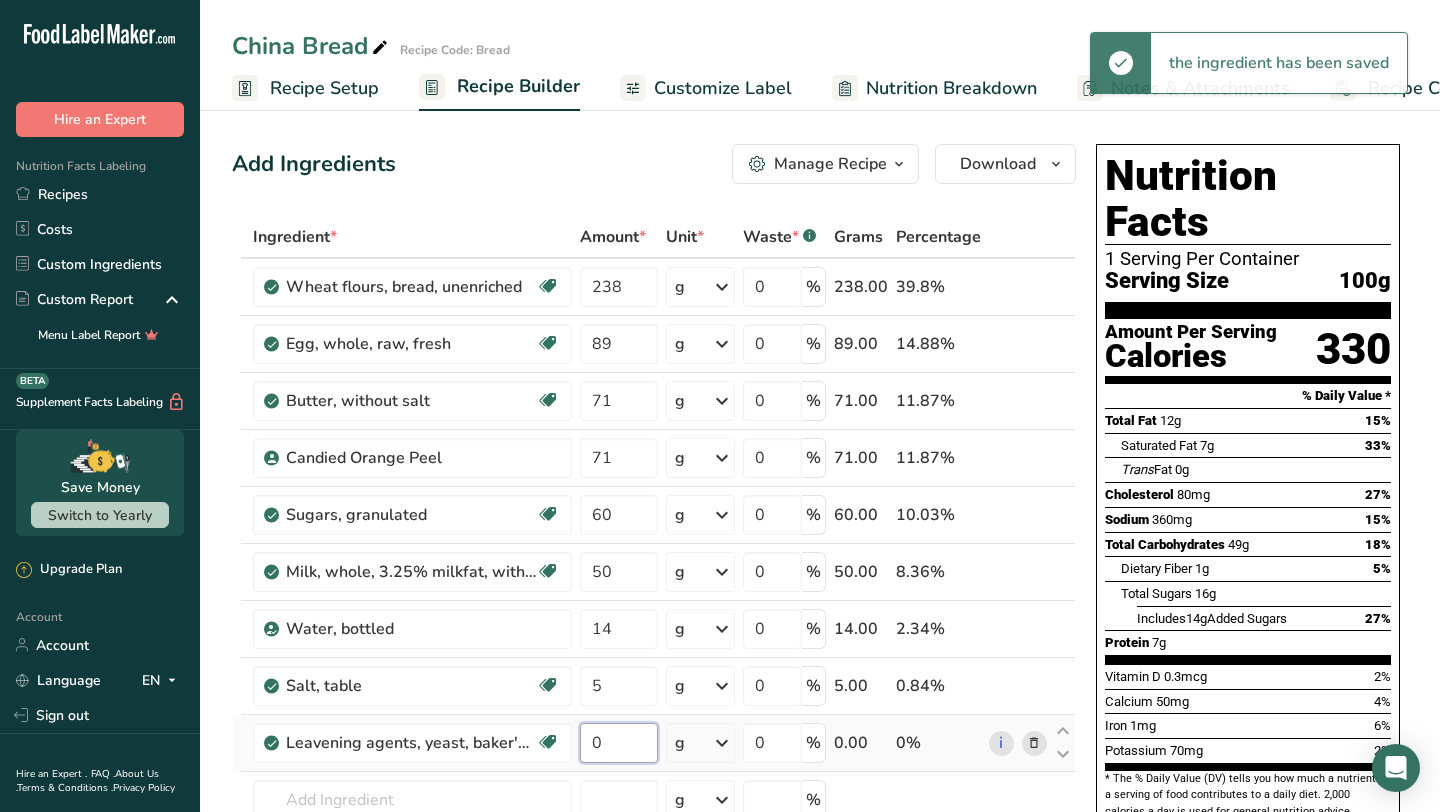 click on "0" at bounding box center (618, 743) 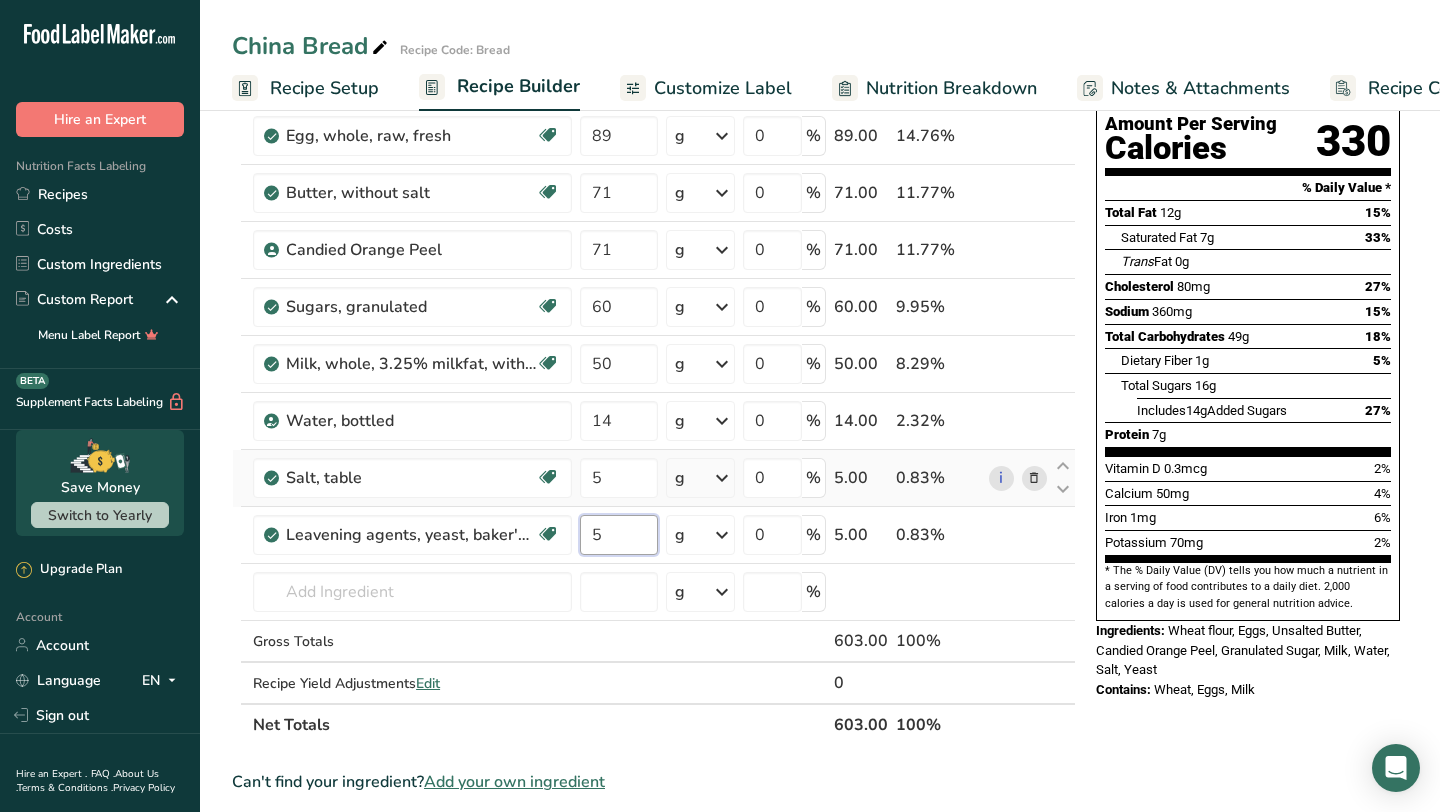 scroll, scrollTop: 240, scrollLeft: 0, axis: vertical 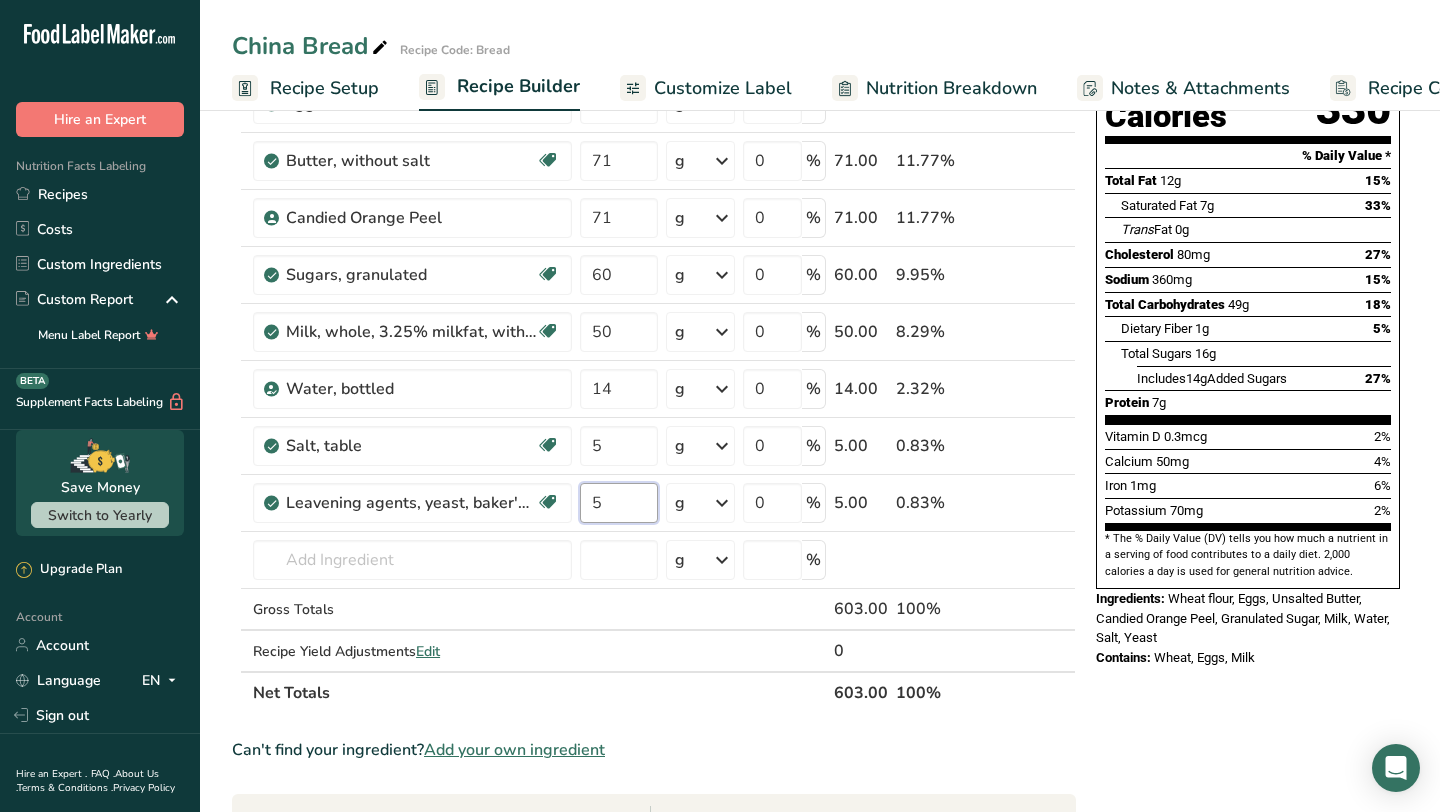 type on "5" 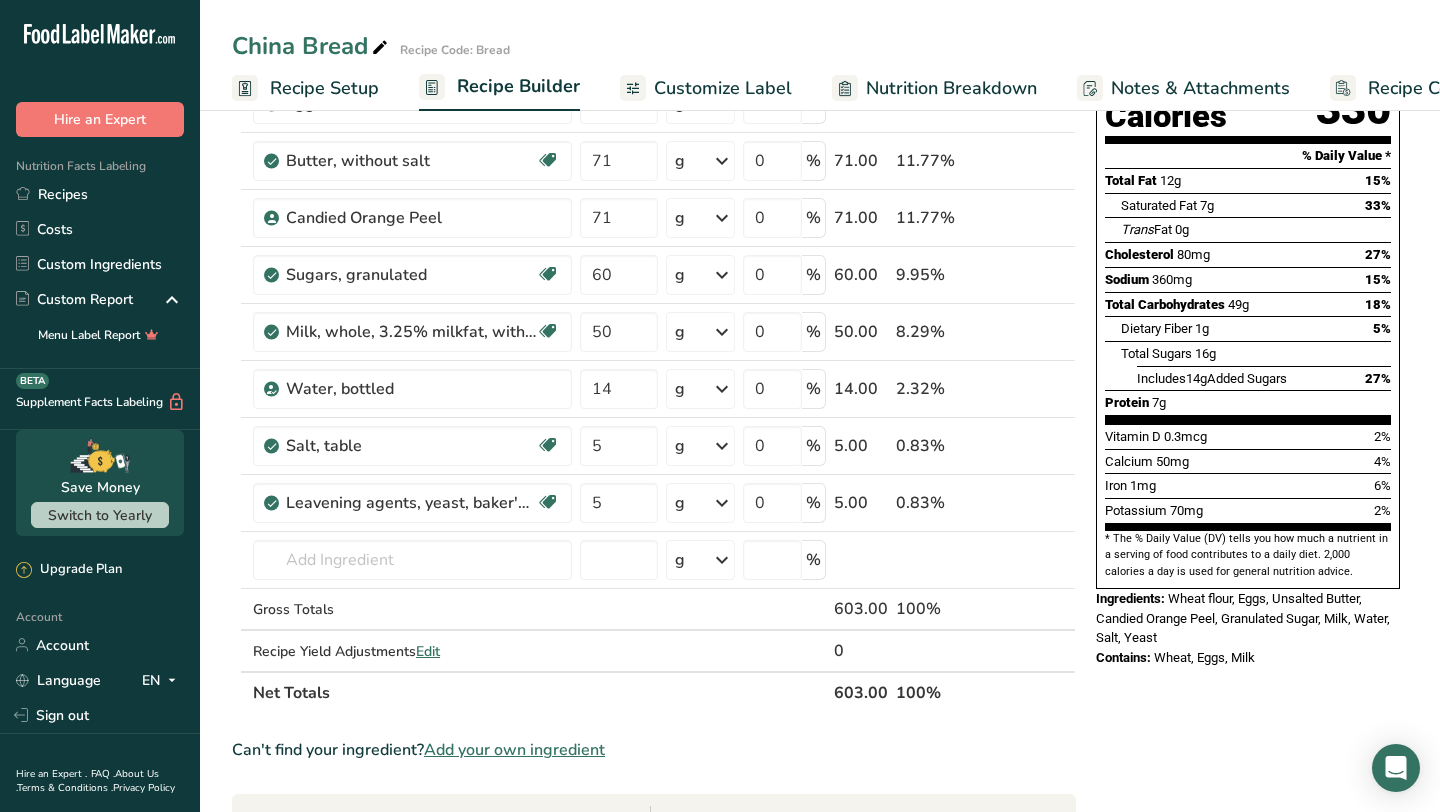 click on "Can't find your ingredient?
Add your own ingredient" at bounding box center [654, 750] 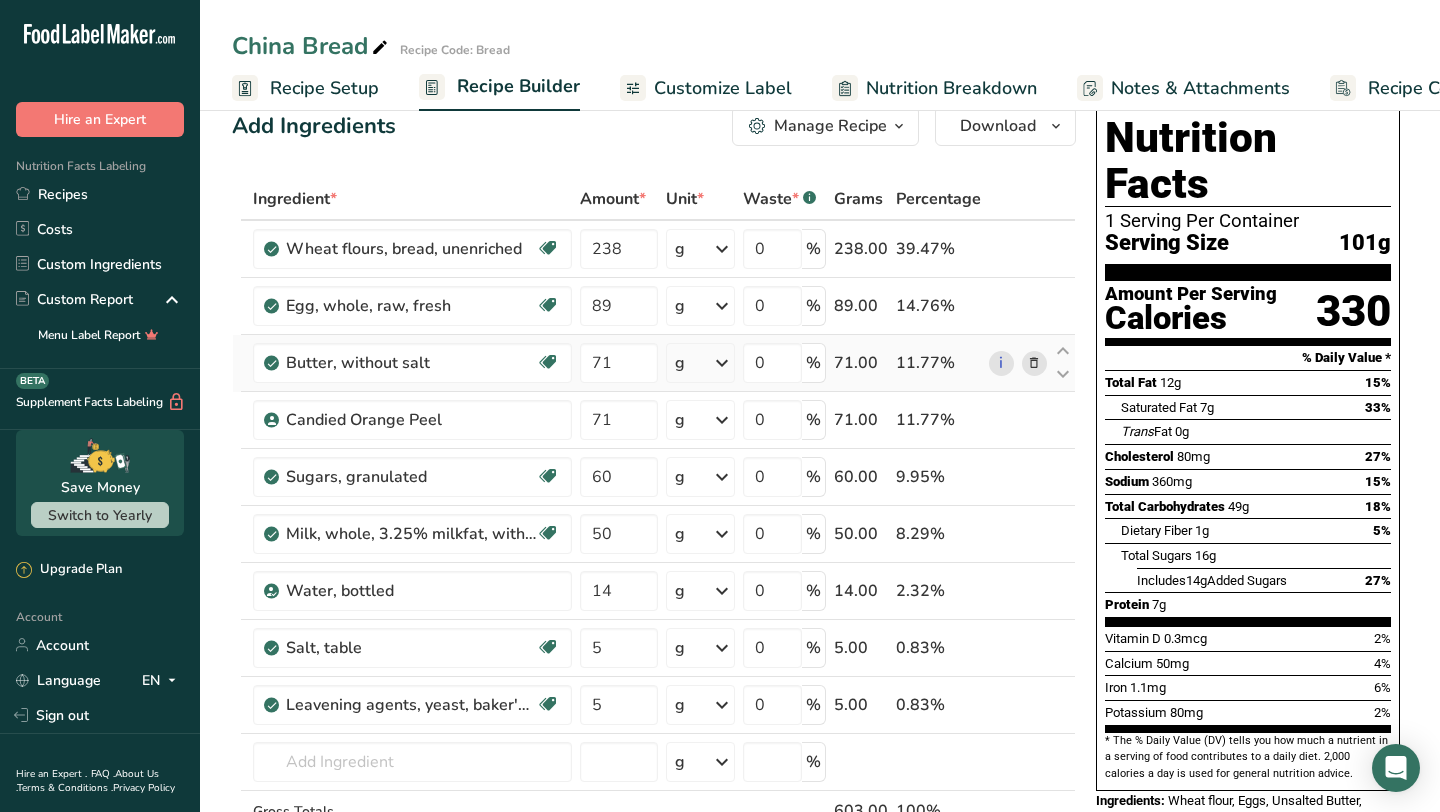 scroll, scrollTop: 0, scrollLeft: 0, axis: both 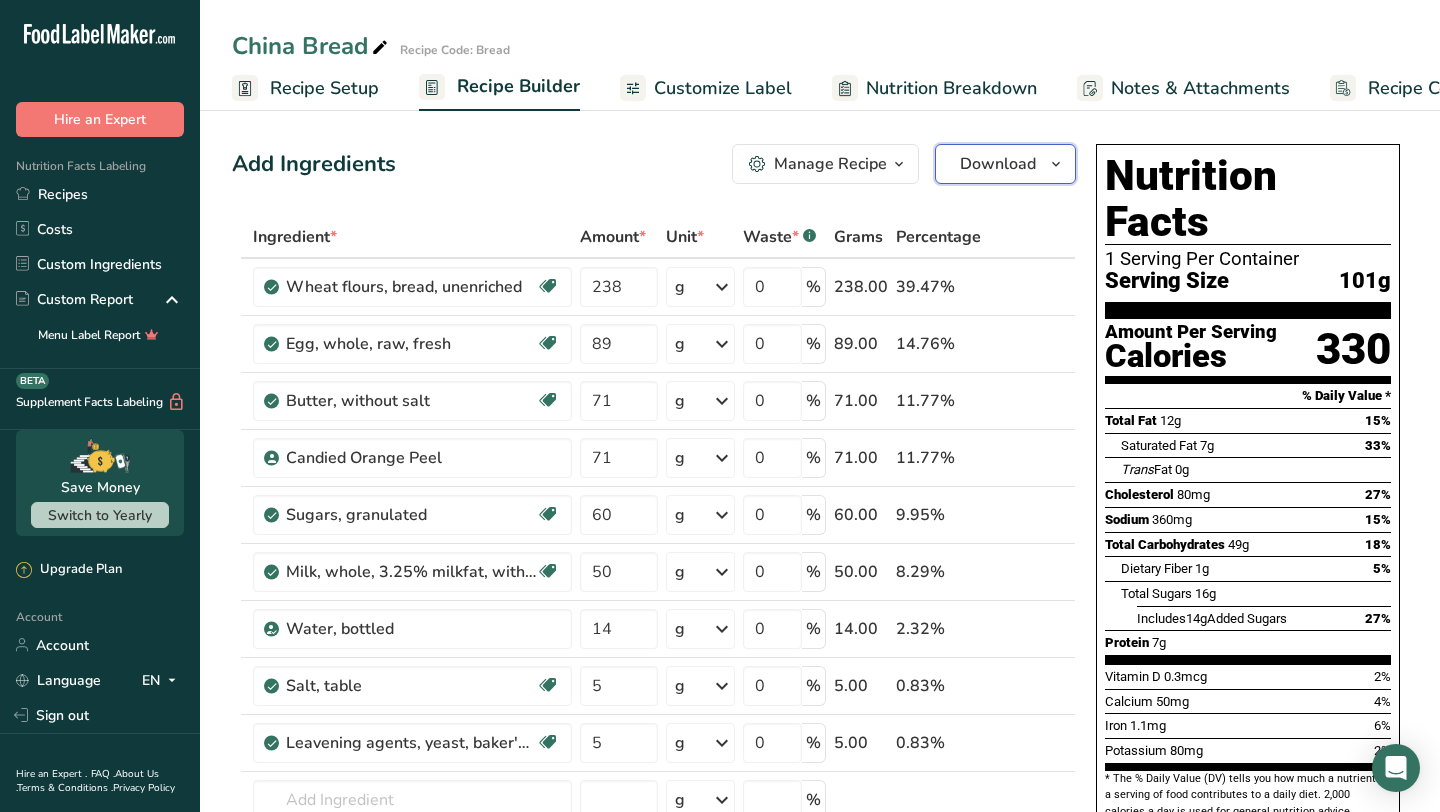 click on "Download" at bounding box center (998, 164) 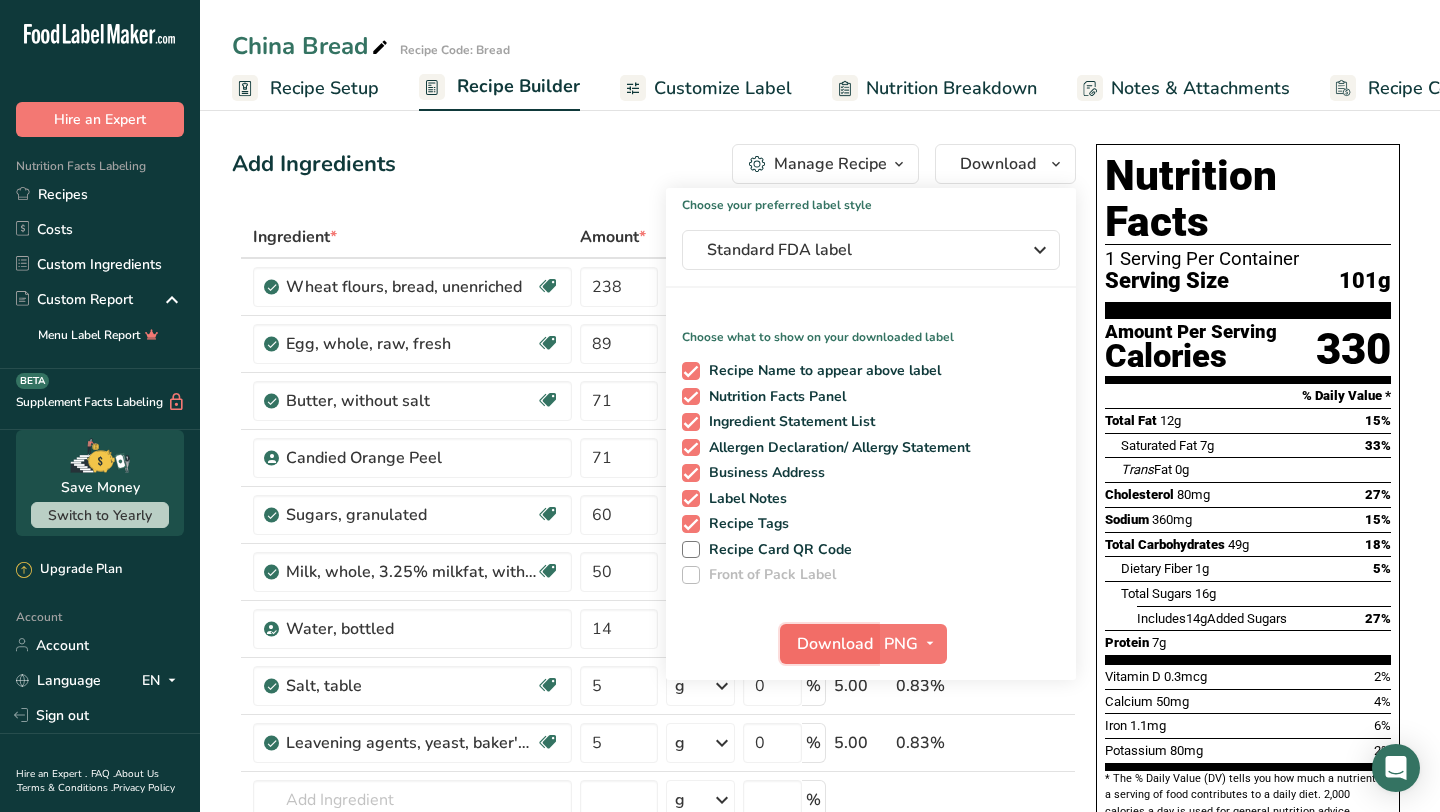 click on "Download" at bounding box center (835, 644) 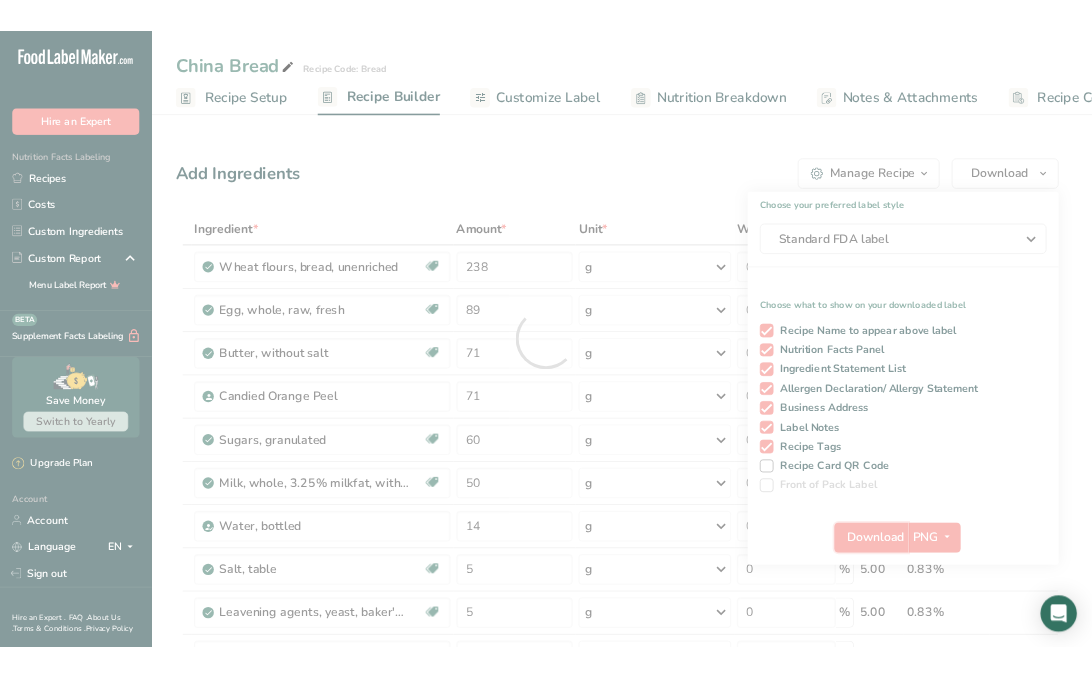 scroll, scrollTop: 0, scrollLeft: 0, axis: both 